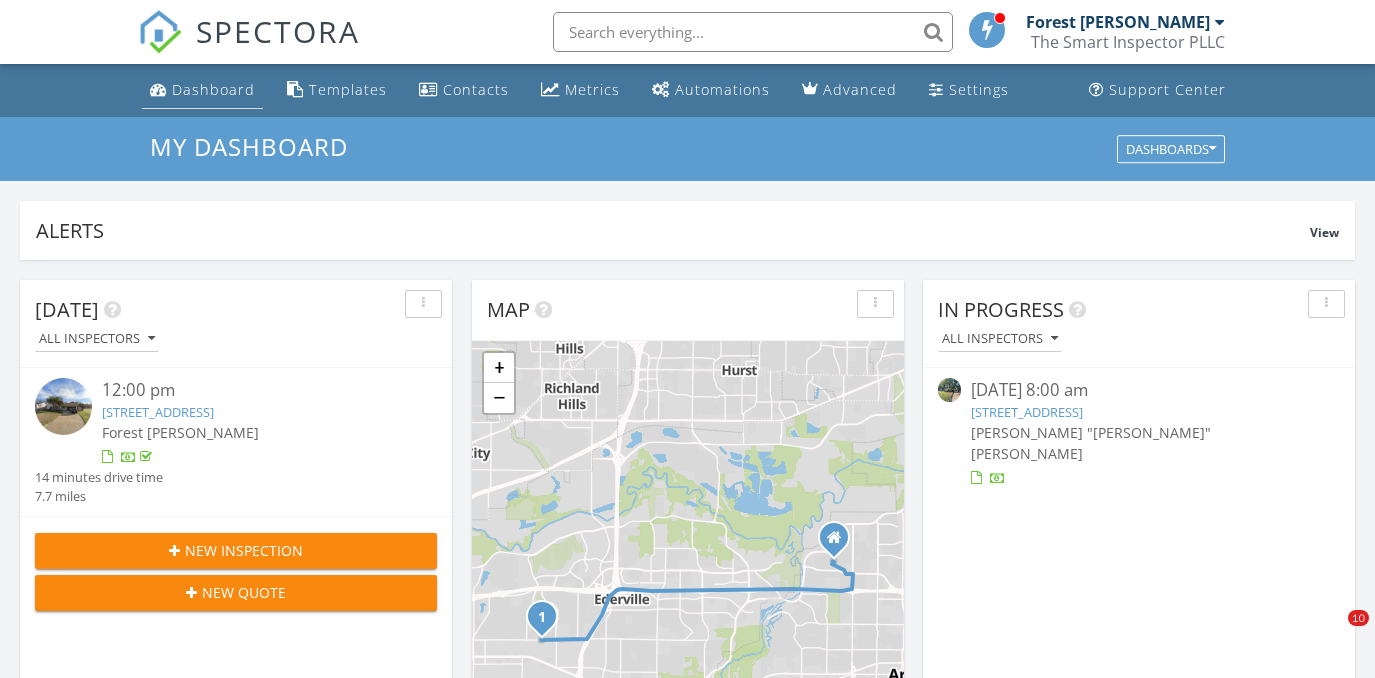 scroll, scrollTop: 0, scrollLeft: 0, axis: both 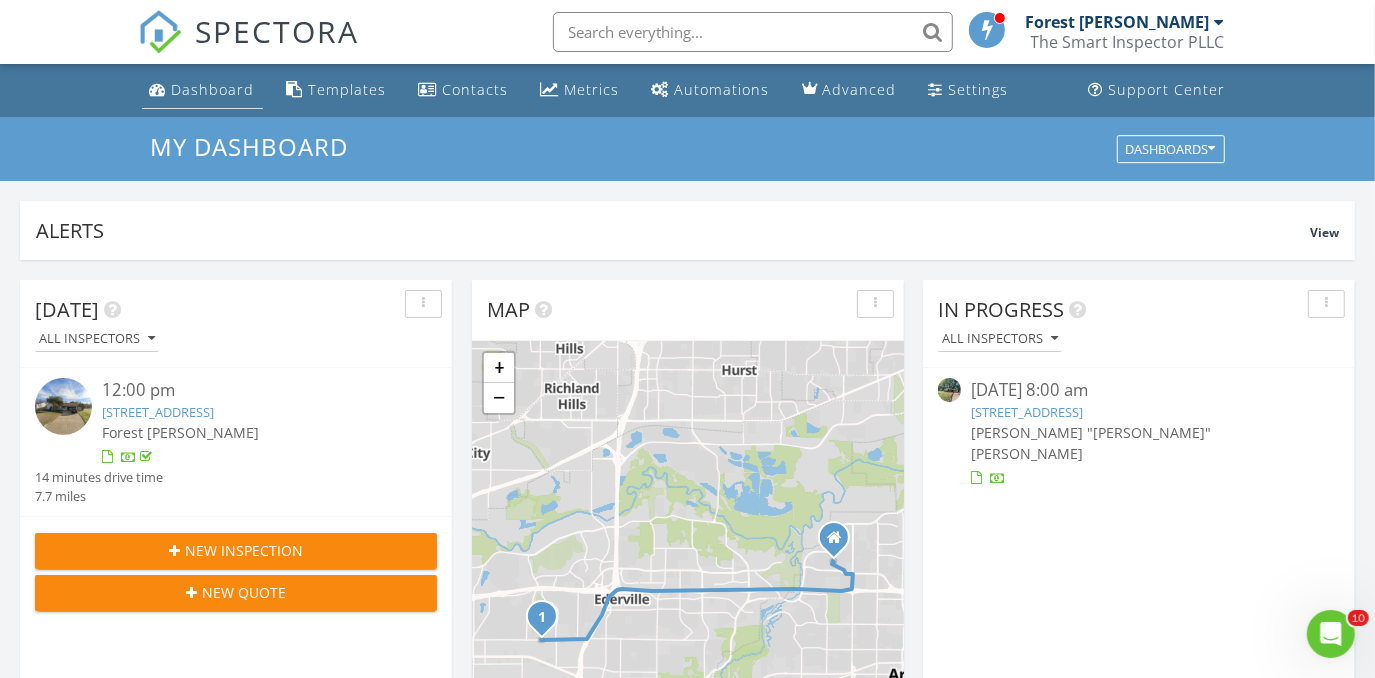 click on "Dashboard" at bounding box center (213, 89) 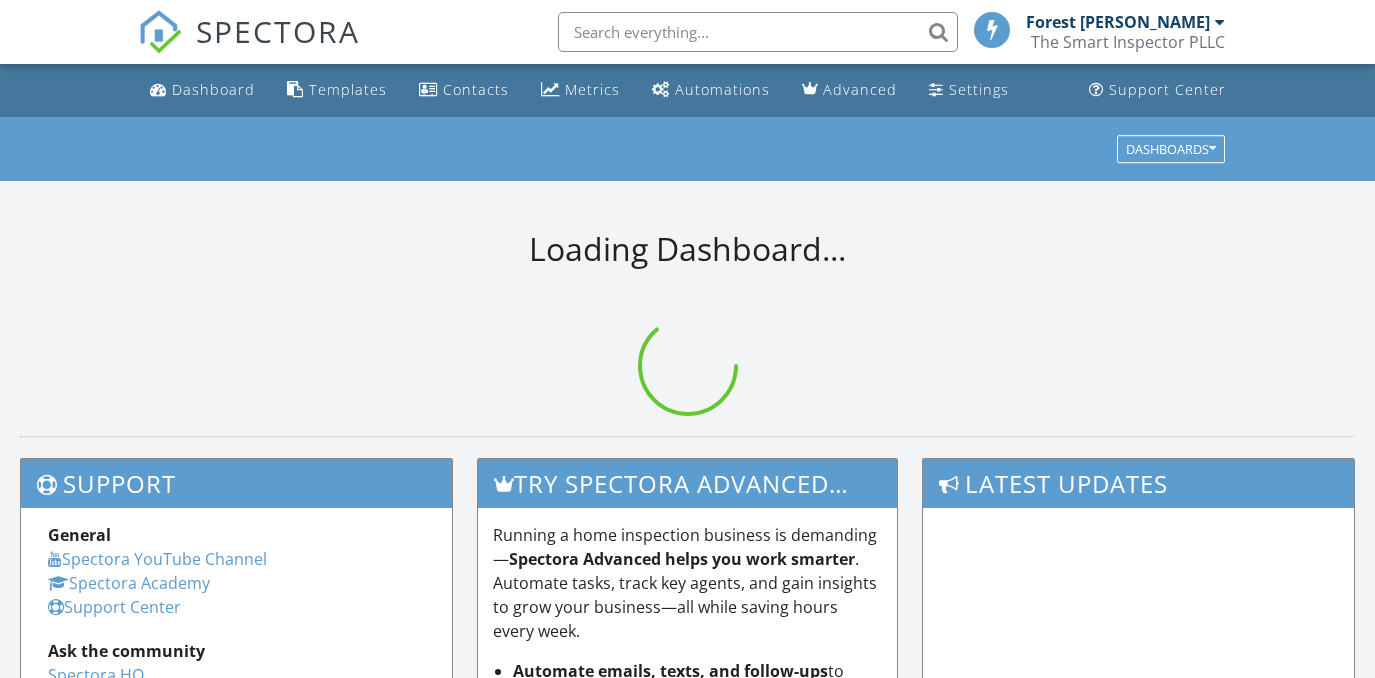scroll, scrollTop: 0, scrollLeft: 0, axis: both 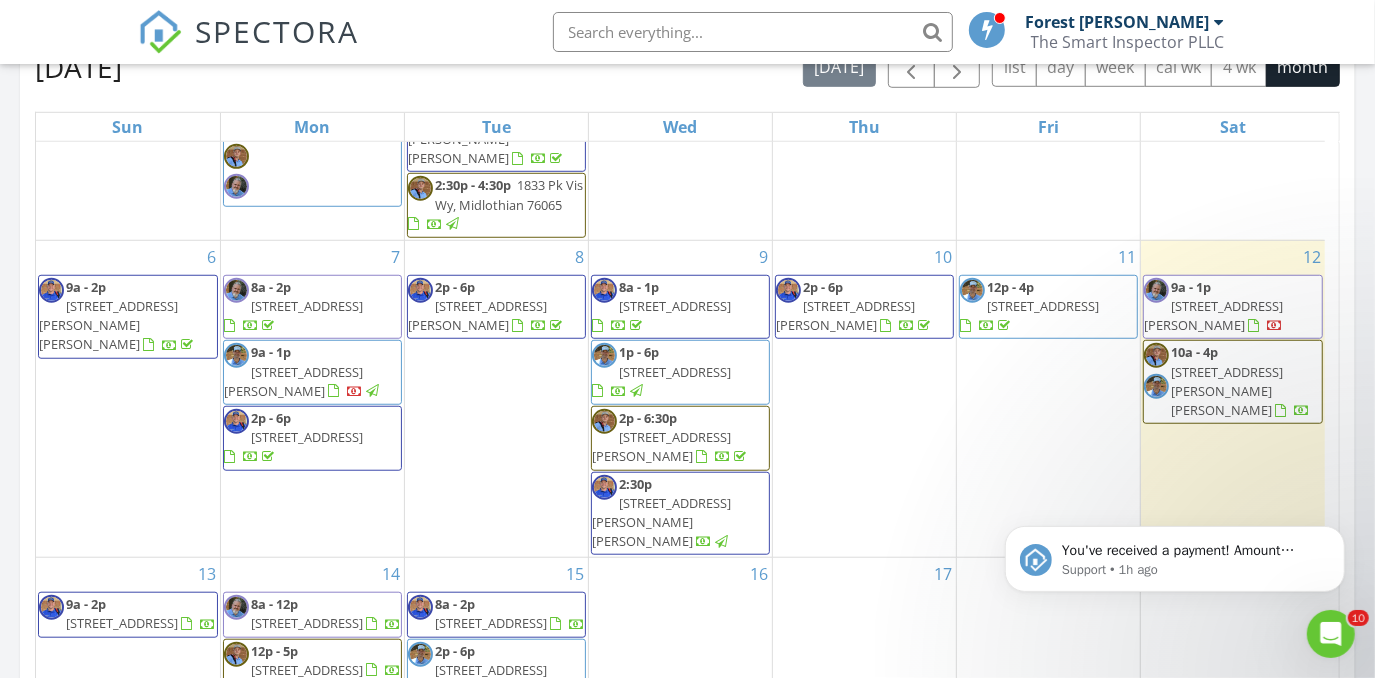 click on "[STREET_ADDRESS][PERSON_NAME]" at bounding box center [293, 381] 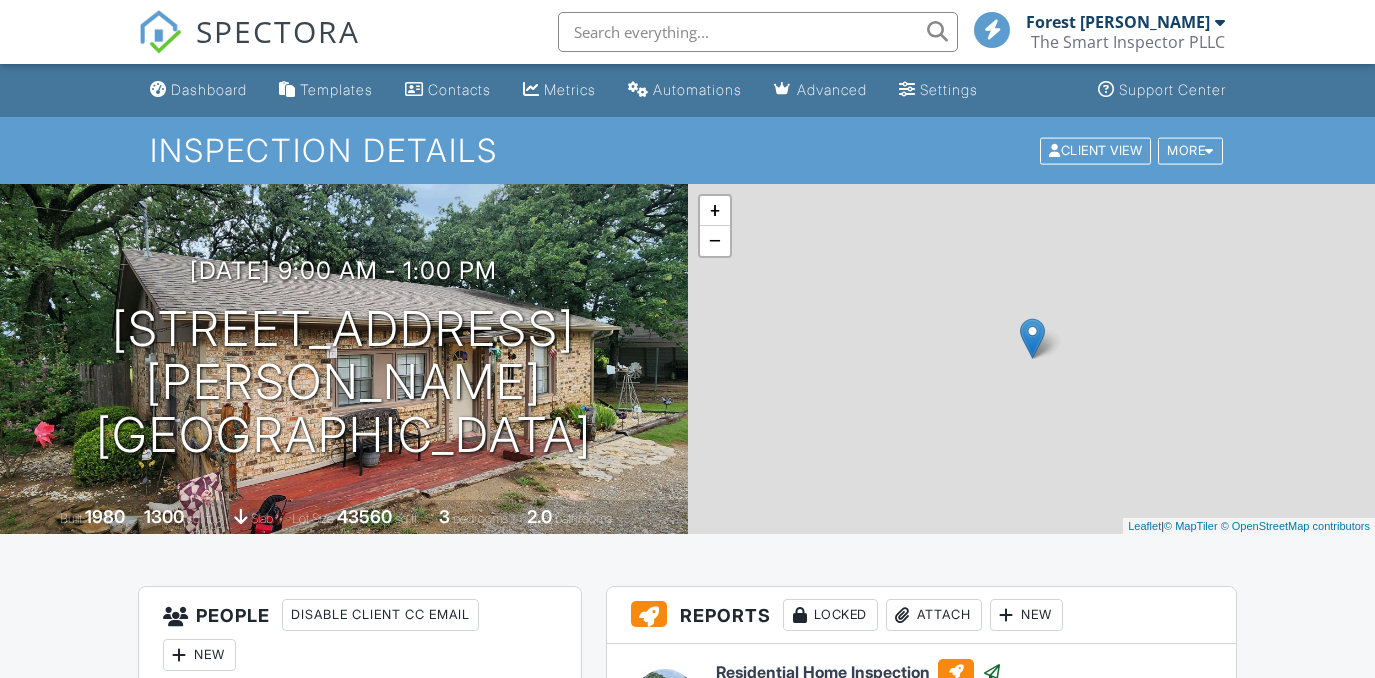 click on "Resend Email/Text" at bounding box center [1008, 827] 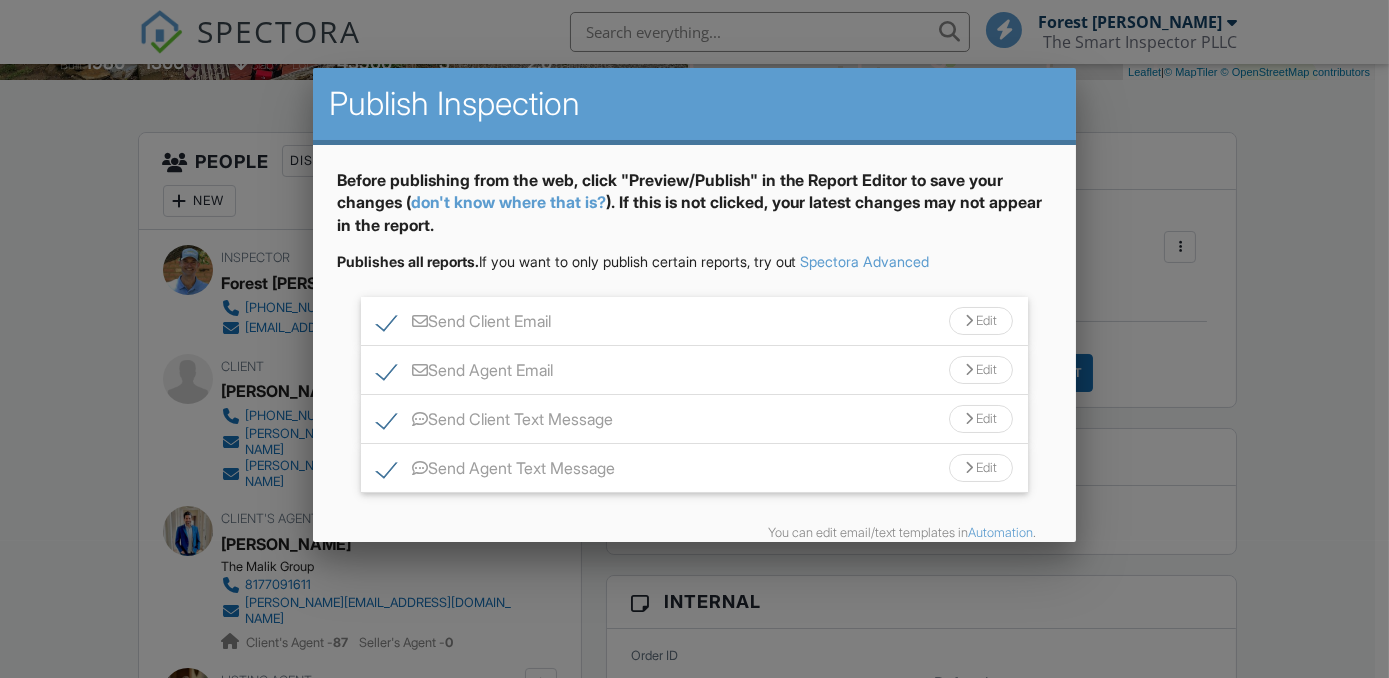 scroll, scrollTop: 454, scrollLeft: 0, axis: vertical 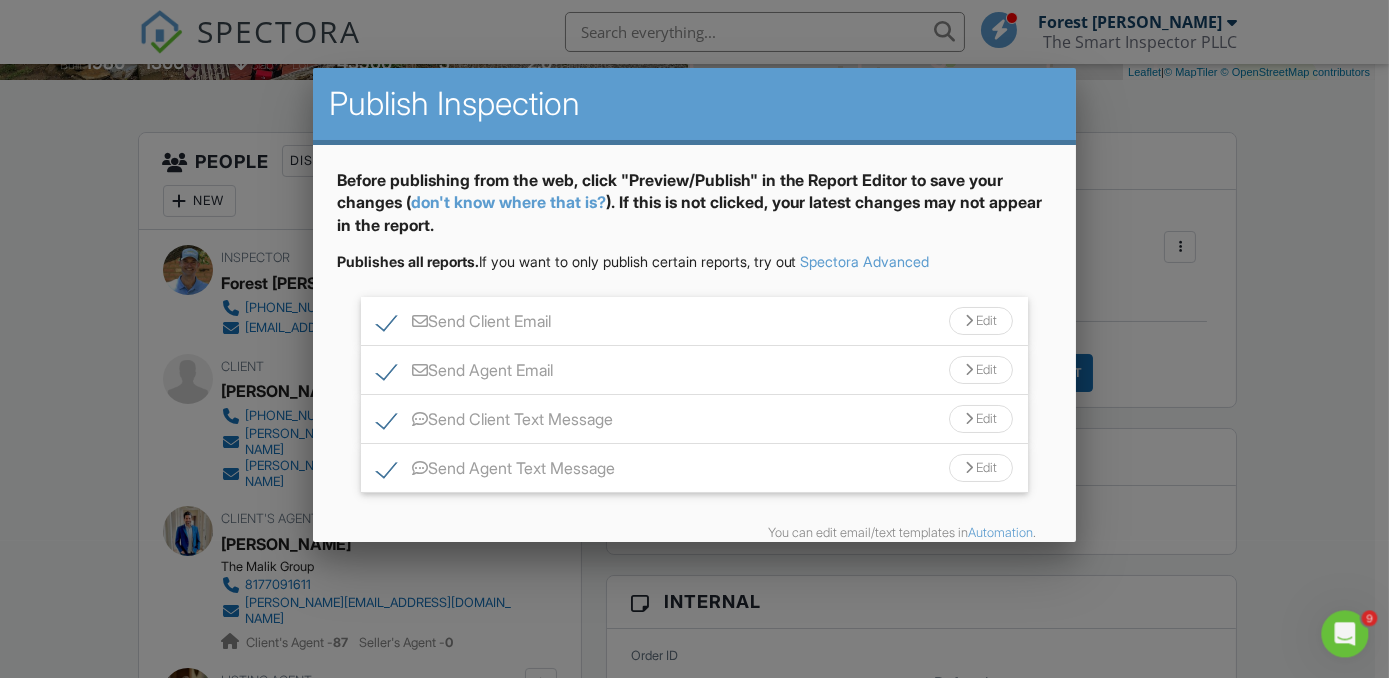 click on "Send Agent Email" at bounding box center [465, 373] 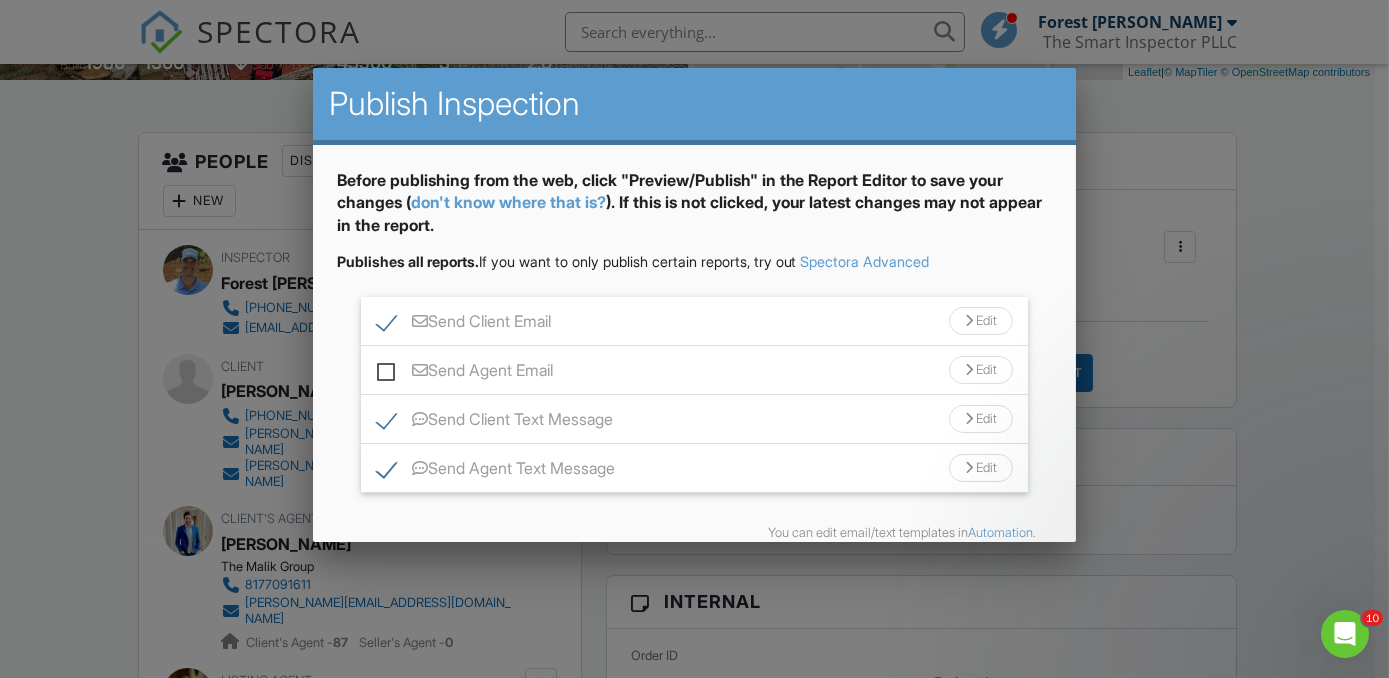 click on "Send Agent Text Message" at bounding box center (496, 471) 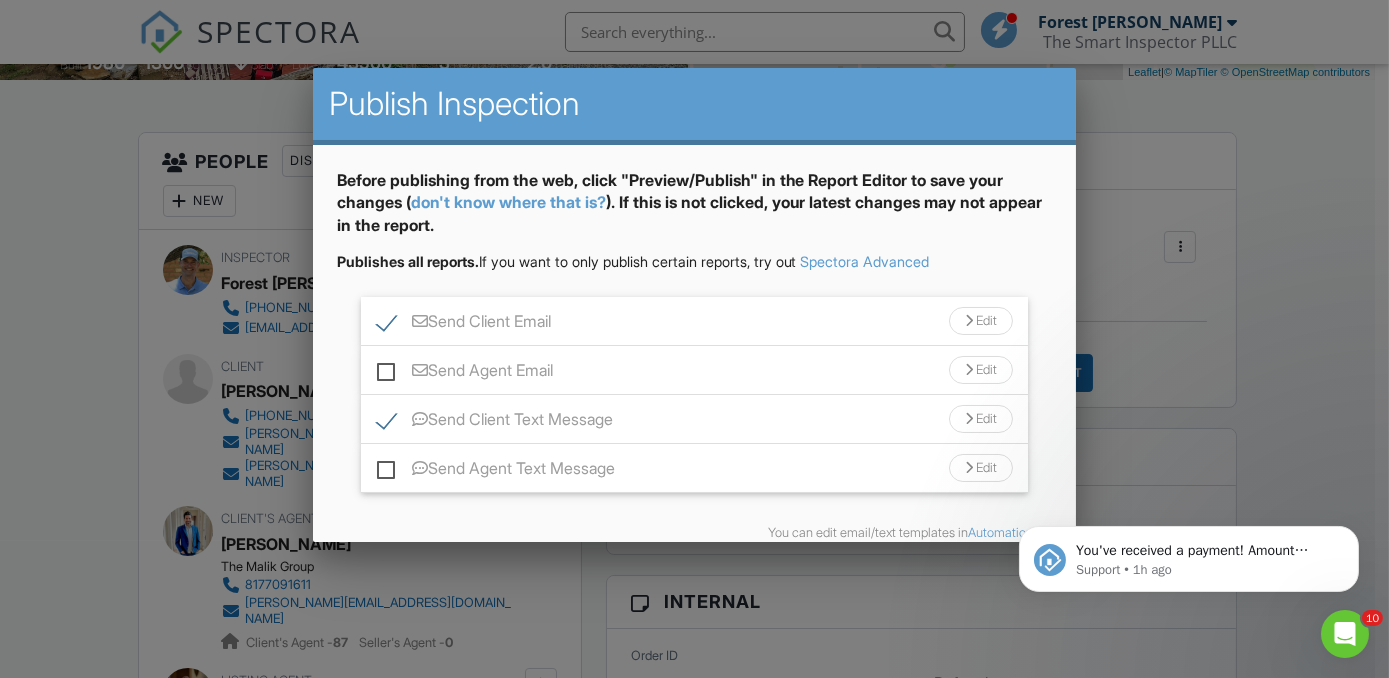 scroll, scrollTop: 0, scrollLeft: 0, axis: both 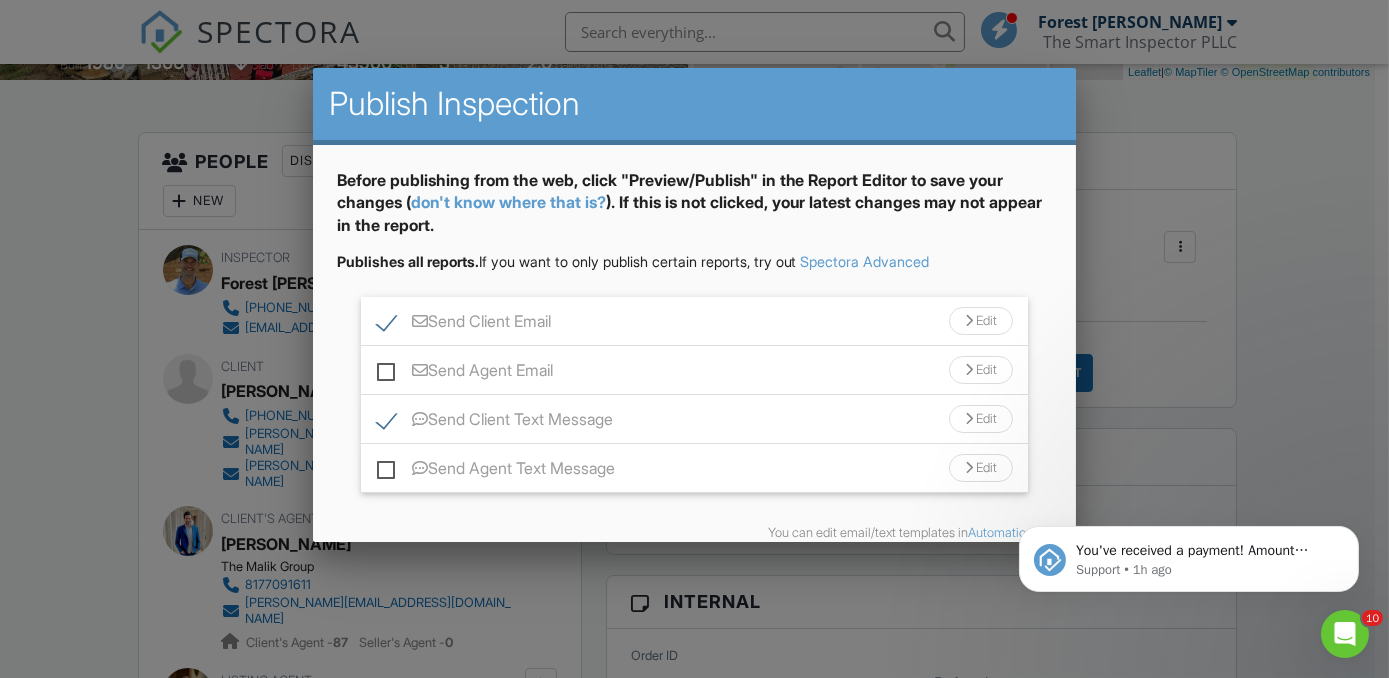 click on "Edit" at bounding box center (981, 321) 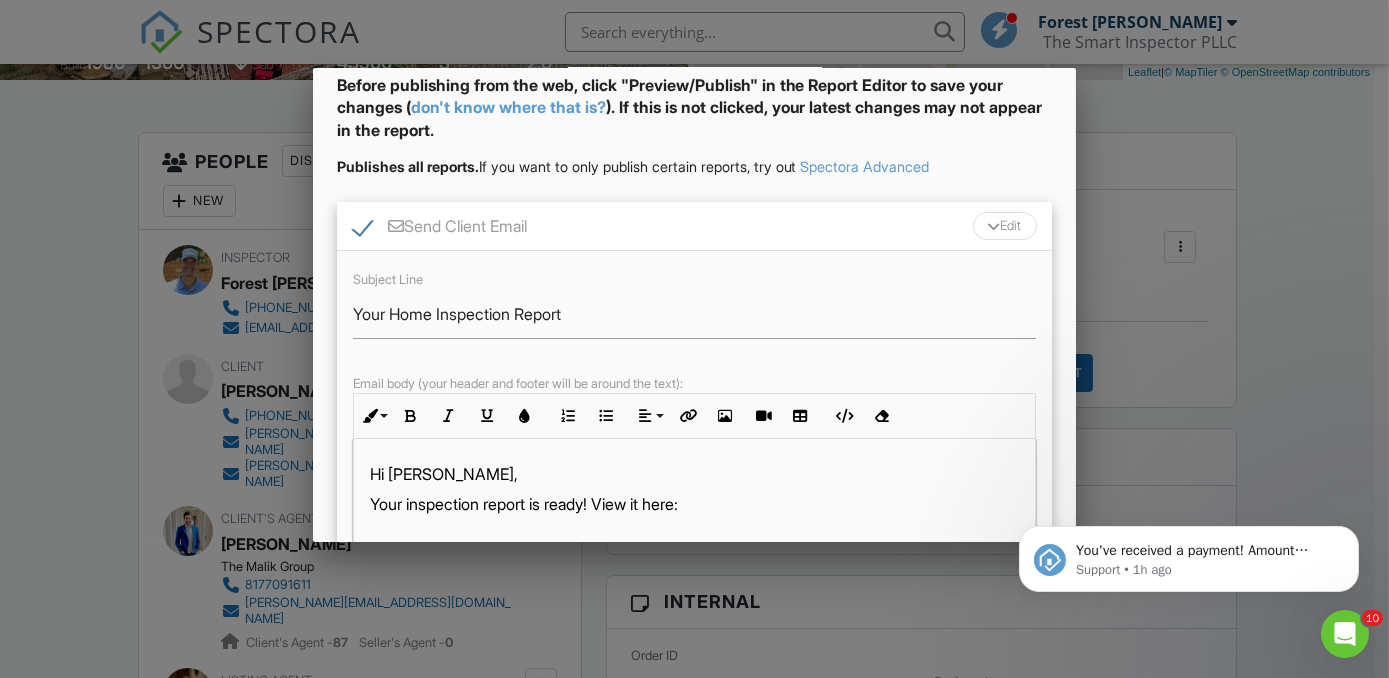 scroll, scrollTop: 272, scrollLeft: 0, axis: vertical 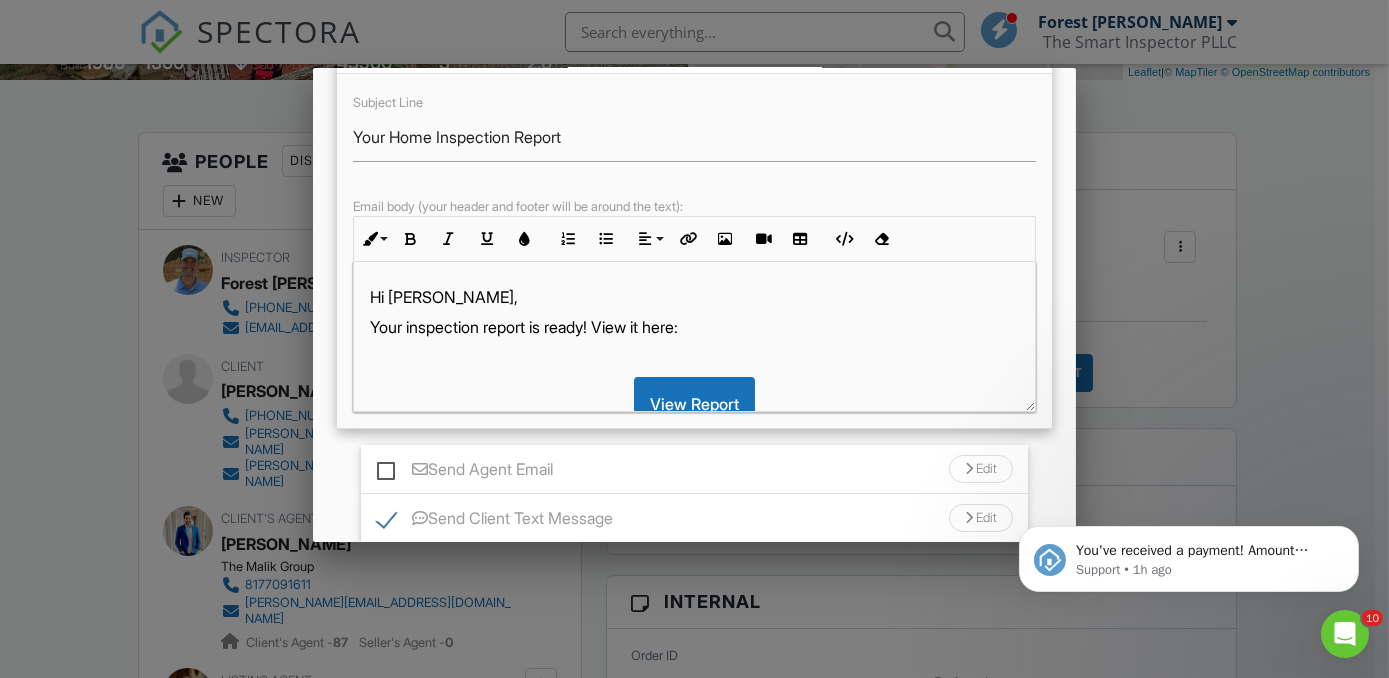 click on "Your inspection report is ready! View it here:" at bounding box center (695, 327) 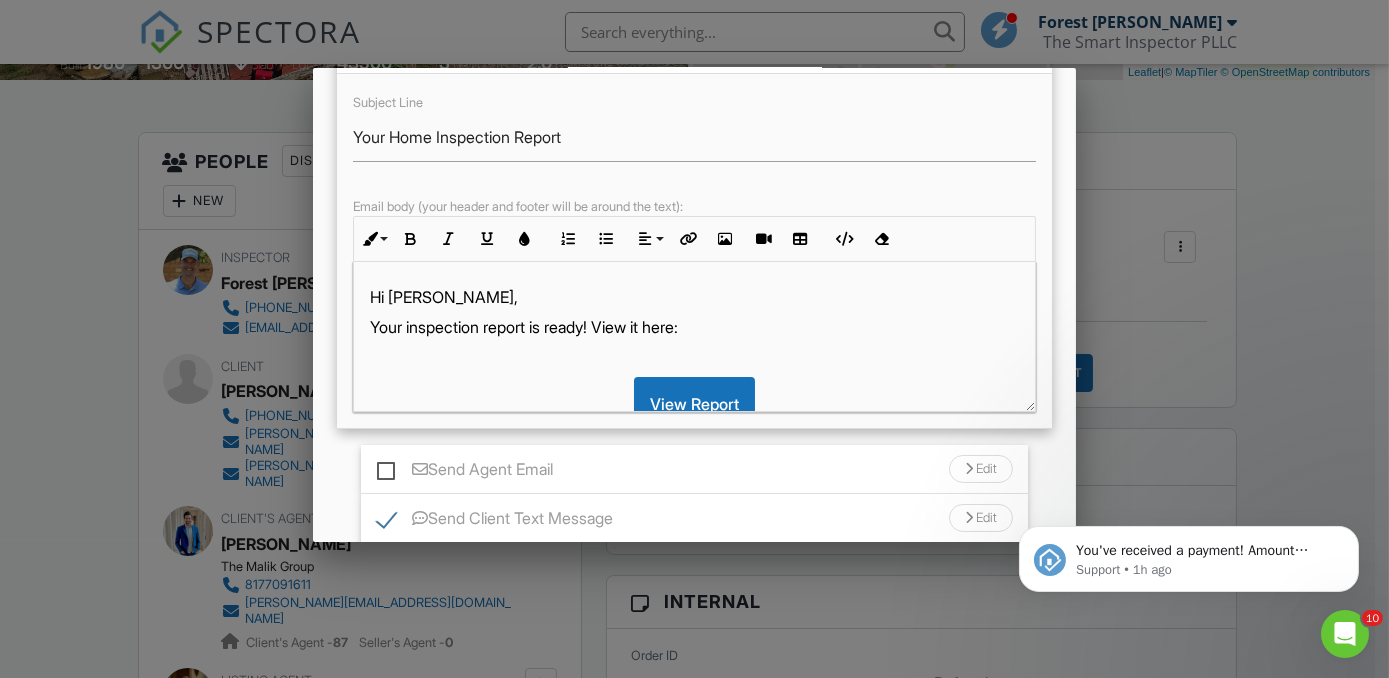 type 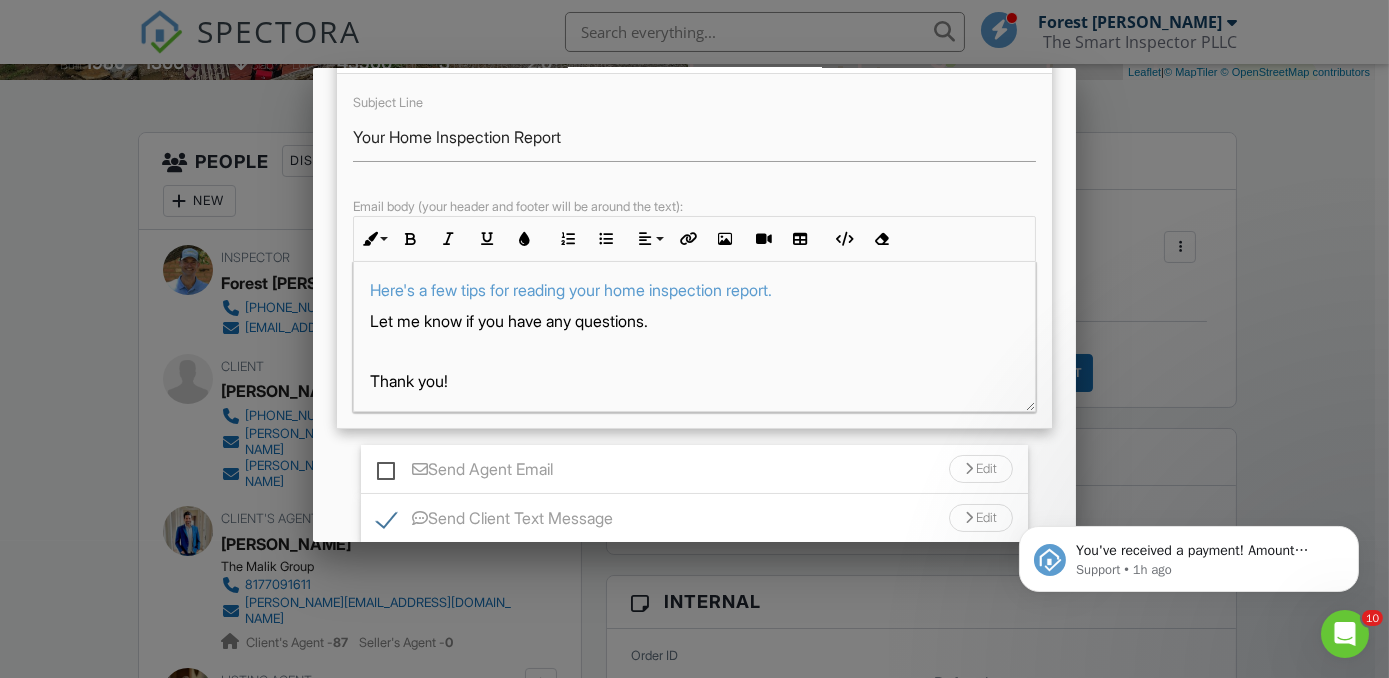 scroll, scrollTop: 226, scrollLeft: 0, axis: vertical 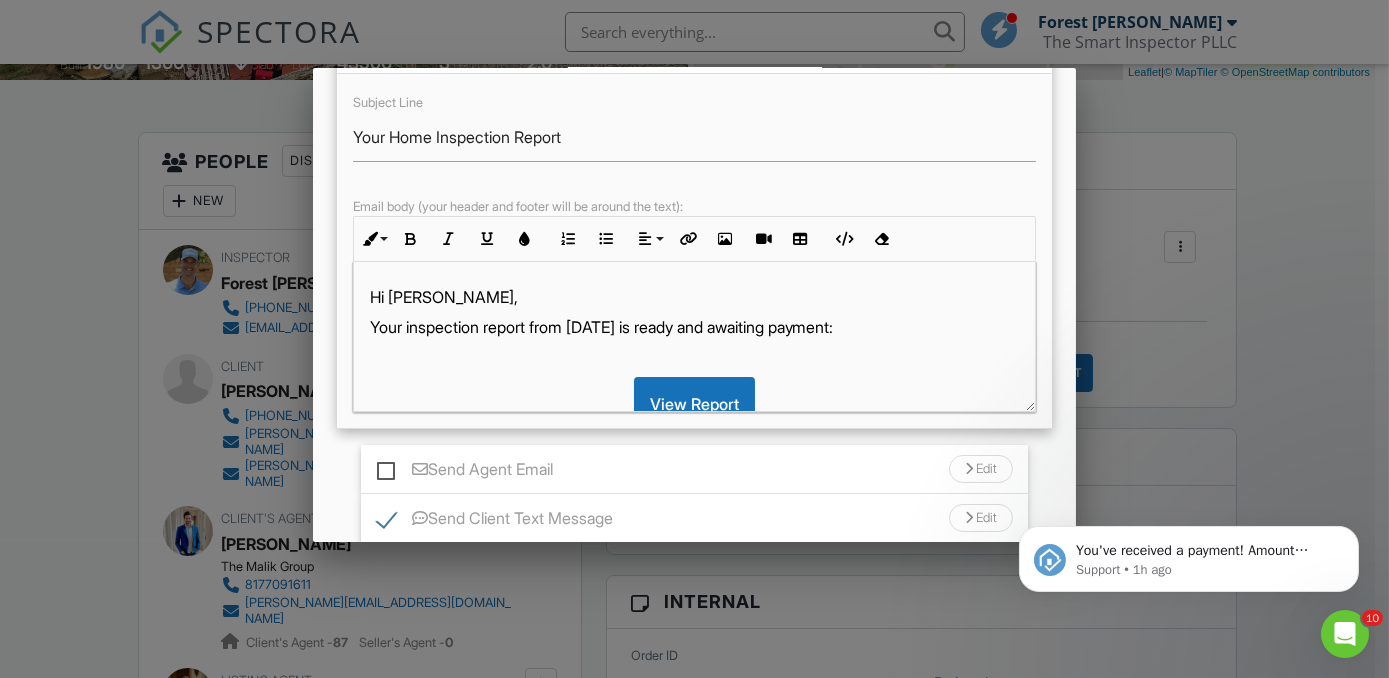 click on "Hi Lee," at bounding box center [695, 297] 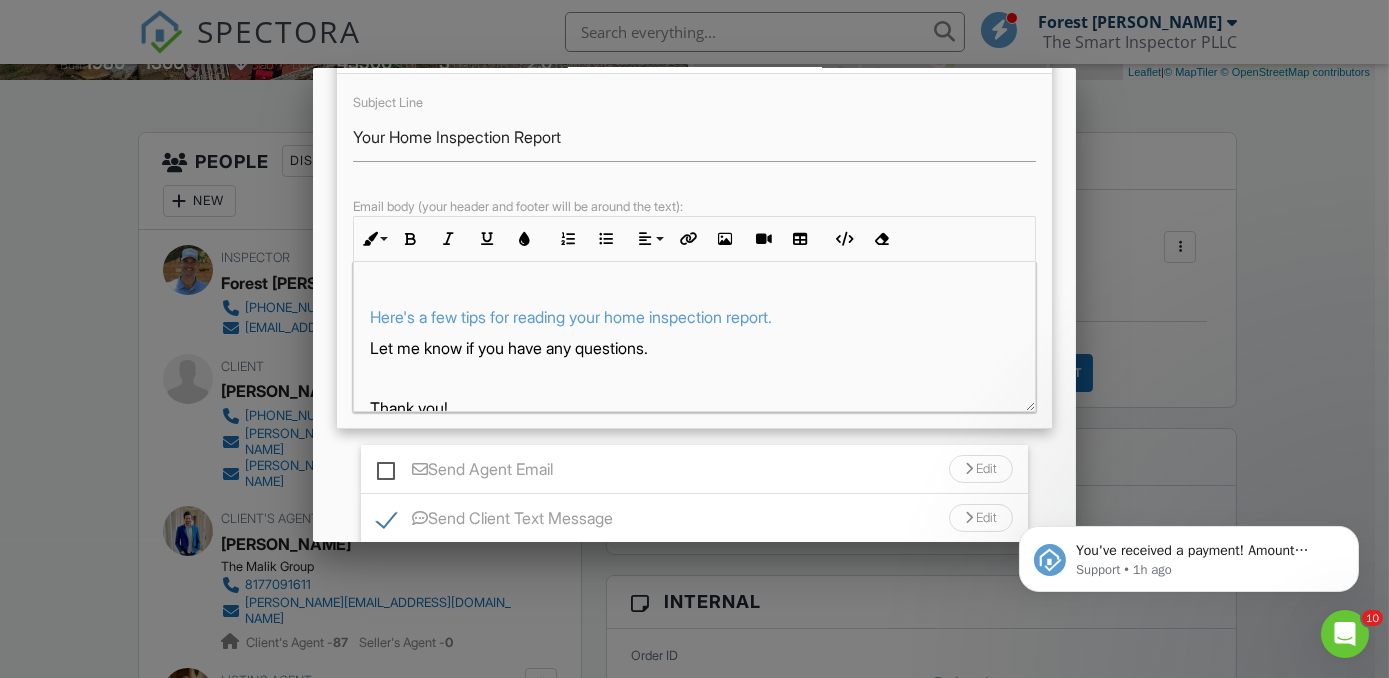 scroll, scrollTop: 226, scrollLeft: 0, axis: vertical 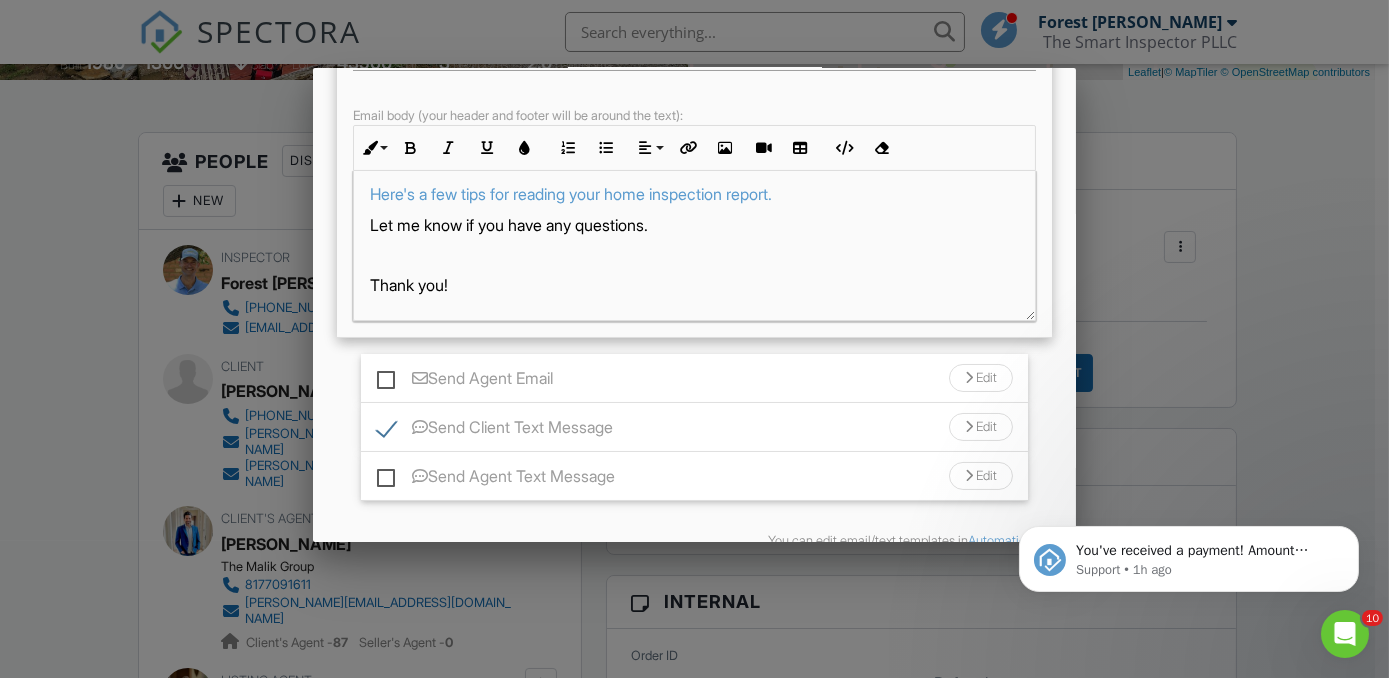 click on "Edit" at bounding box center (981, 427) 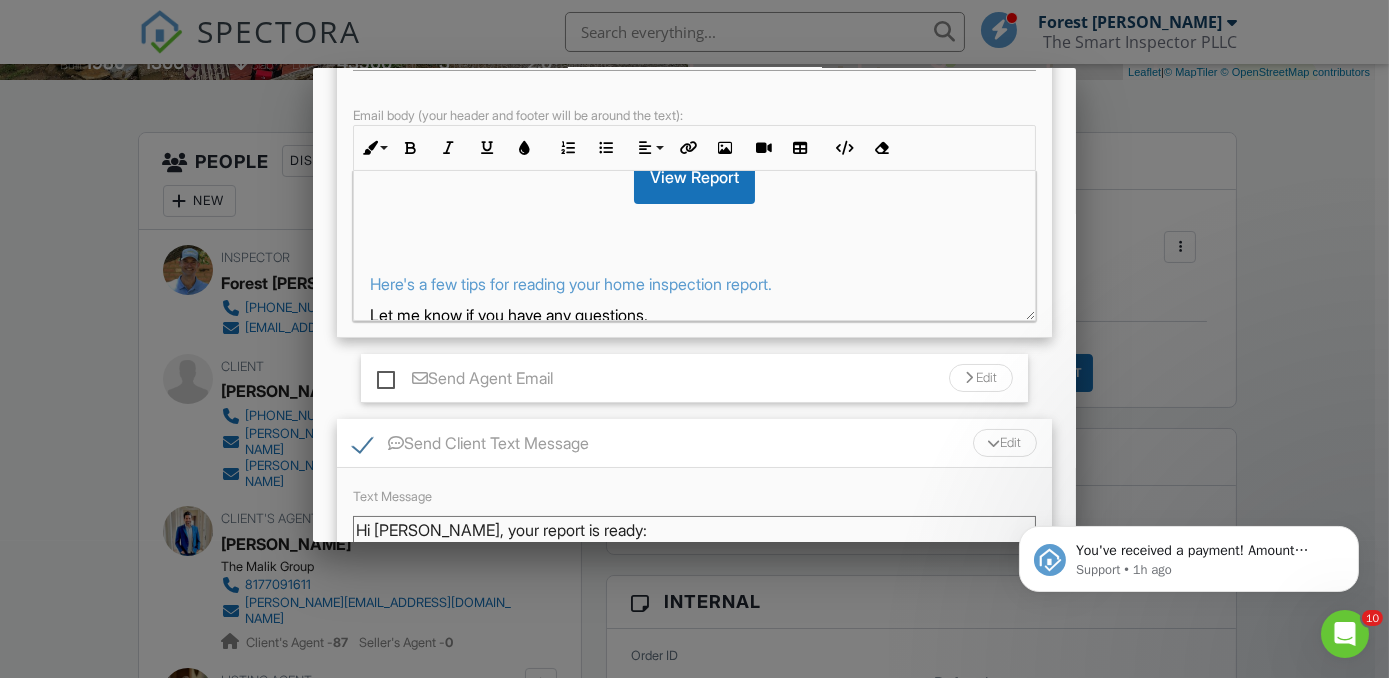 scroll, scrollTop: 226, scrollLeft: 0, axis: vertical 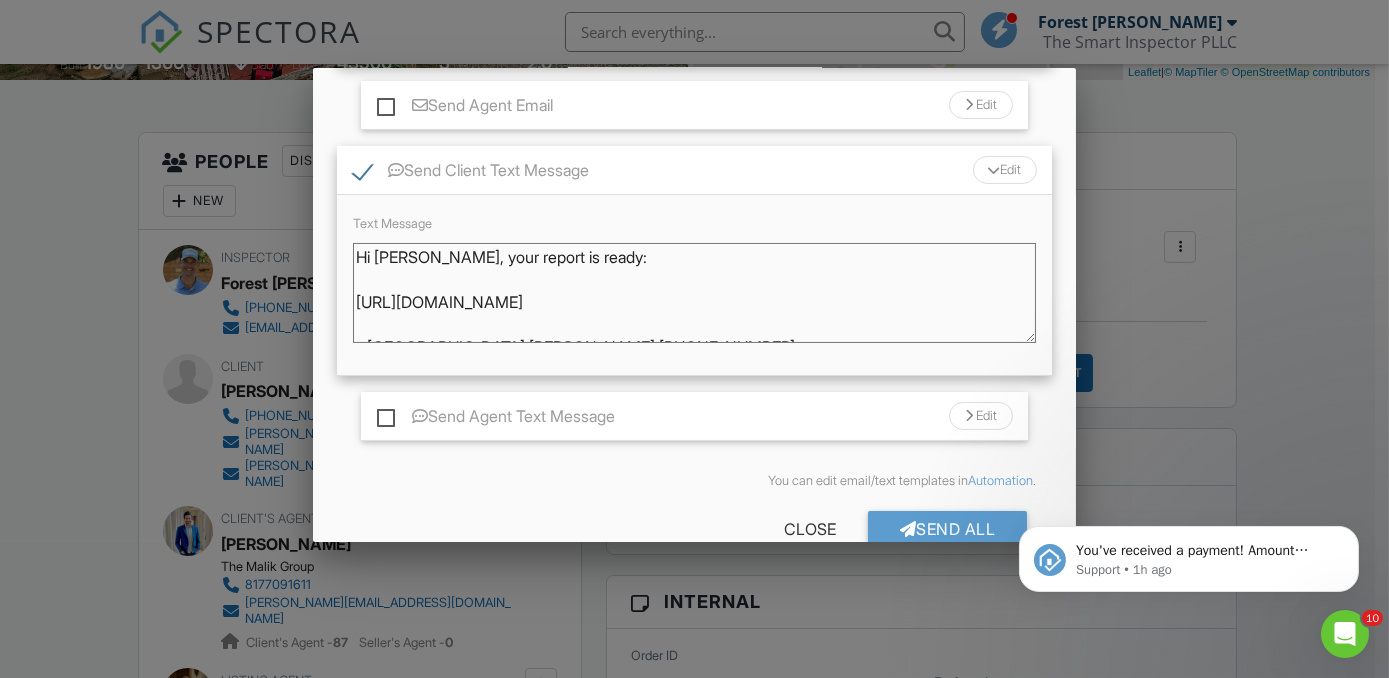 click on "Hi Lee, your report is ready:
https://app.spectora.com/u/WZFzgJp
- Forest Ivey 850-637-7725" at bounding box center [695, 293] 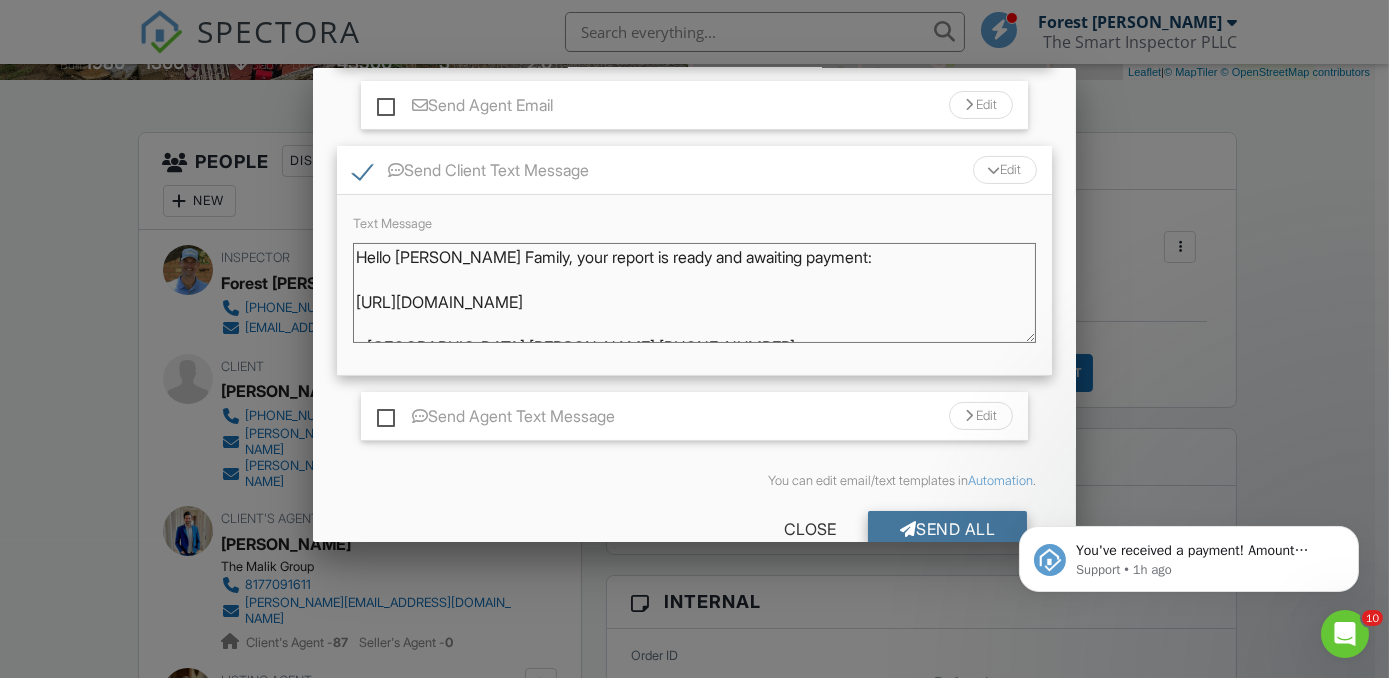 type on "Hello Martin Family, your report is ready and awaiting payment:
https://app.spectora.com/u/WZFzgJp
- Forest Ivey 850-637-7725" 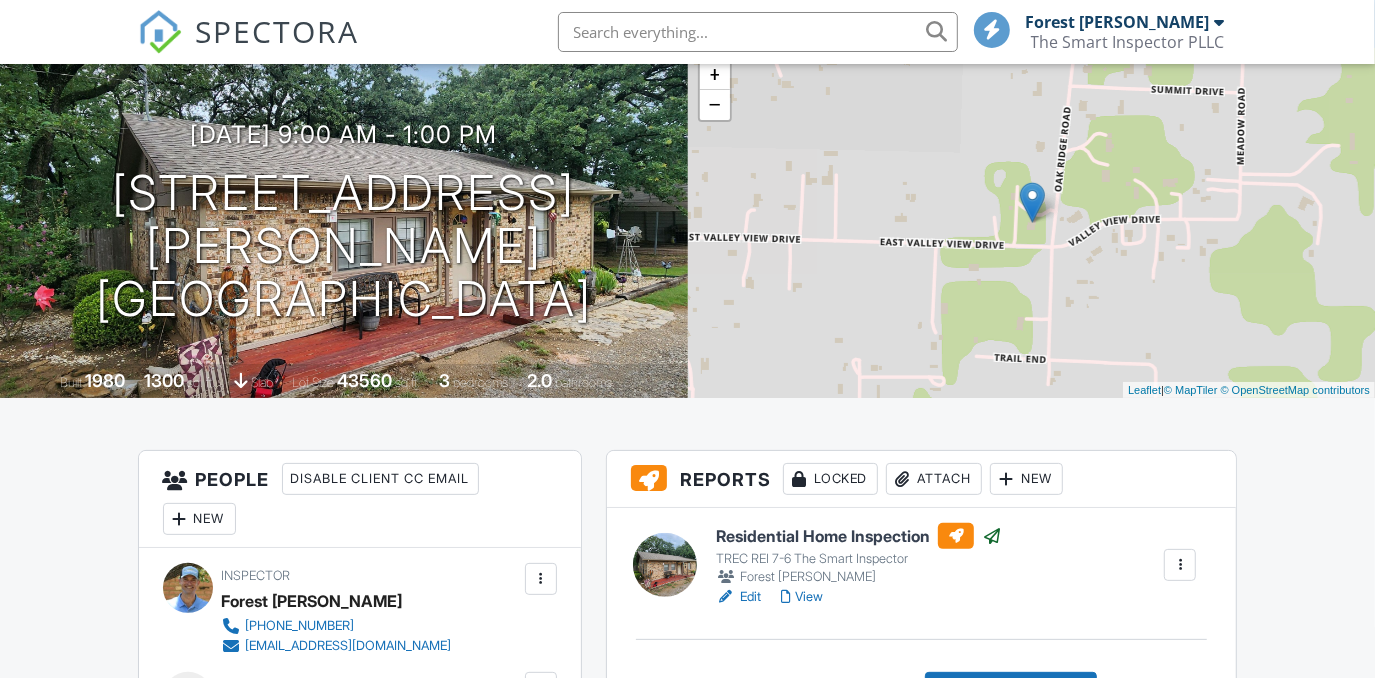 scroll, scrollTop: 11, scrollLeft: 0, axis: vertical 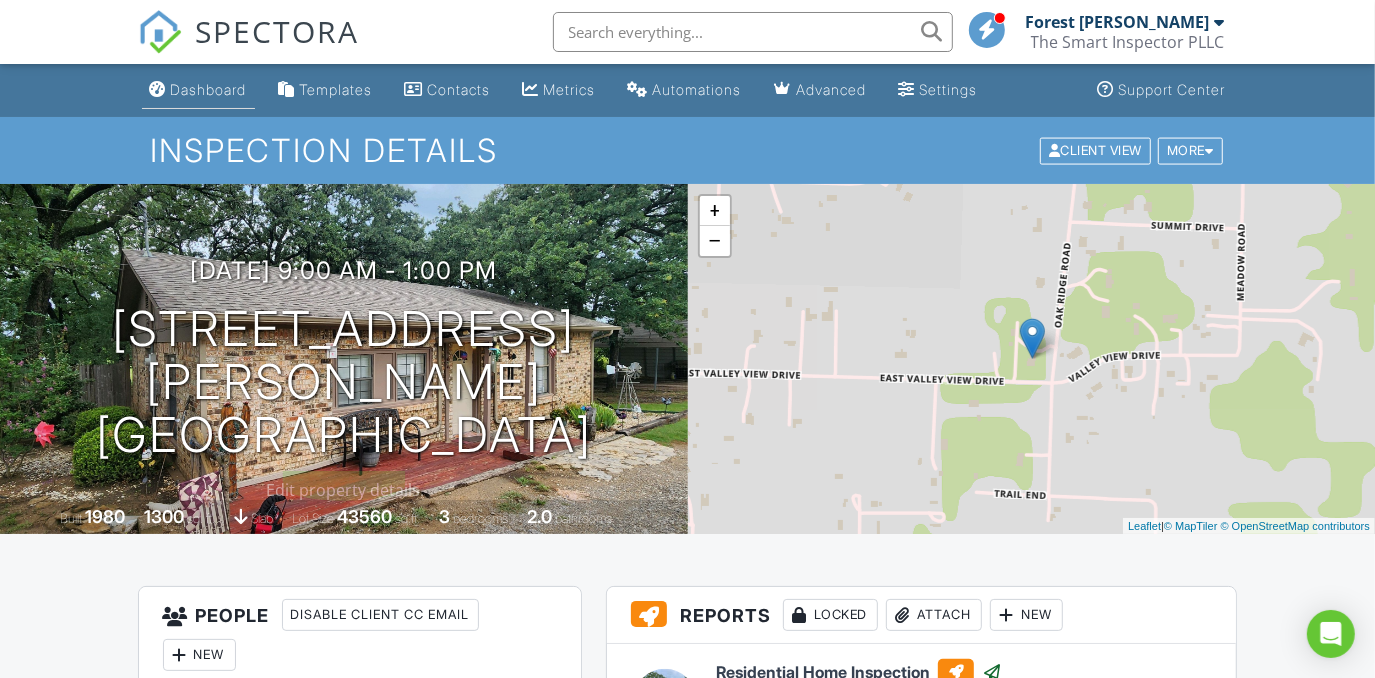 click on "Dashboard" at bounding box center [209, 89] 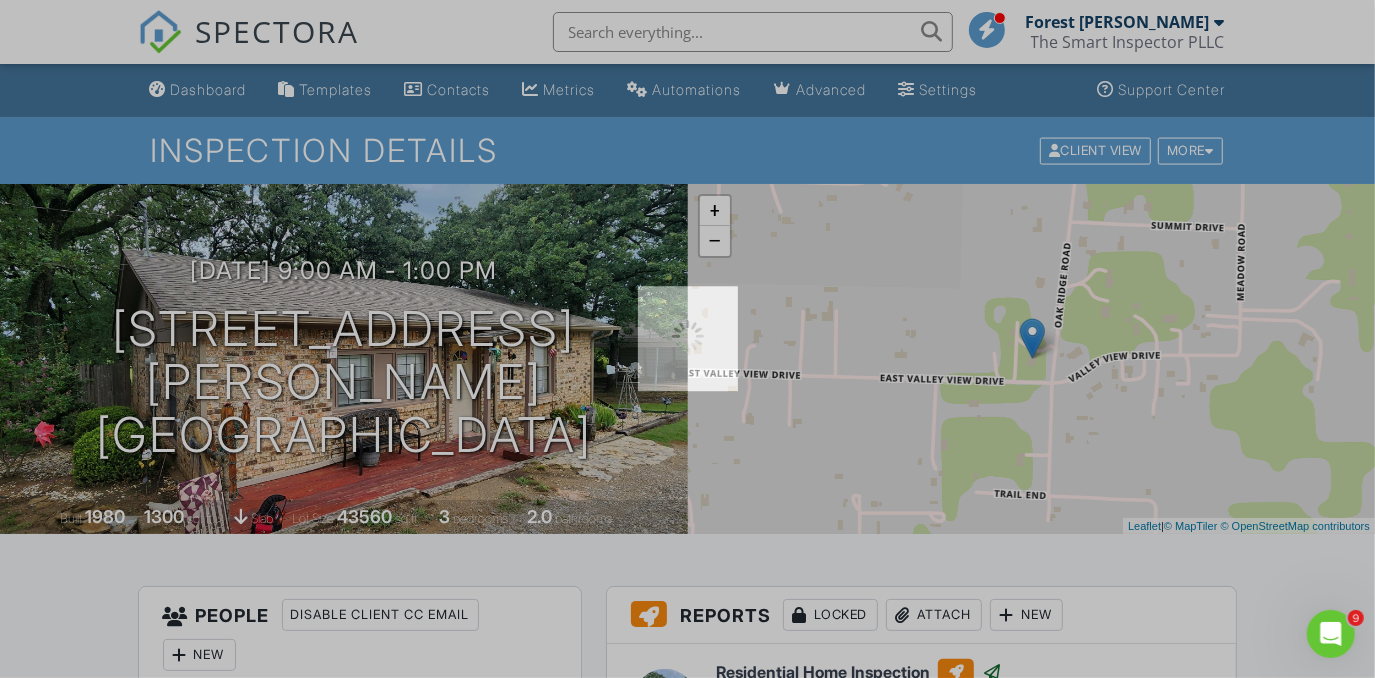 scroll, scrollTop: 0, scrollLeft: 0, axis: both 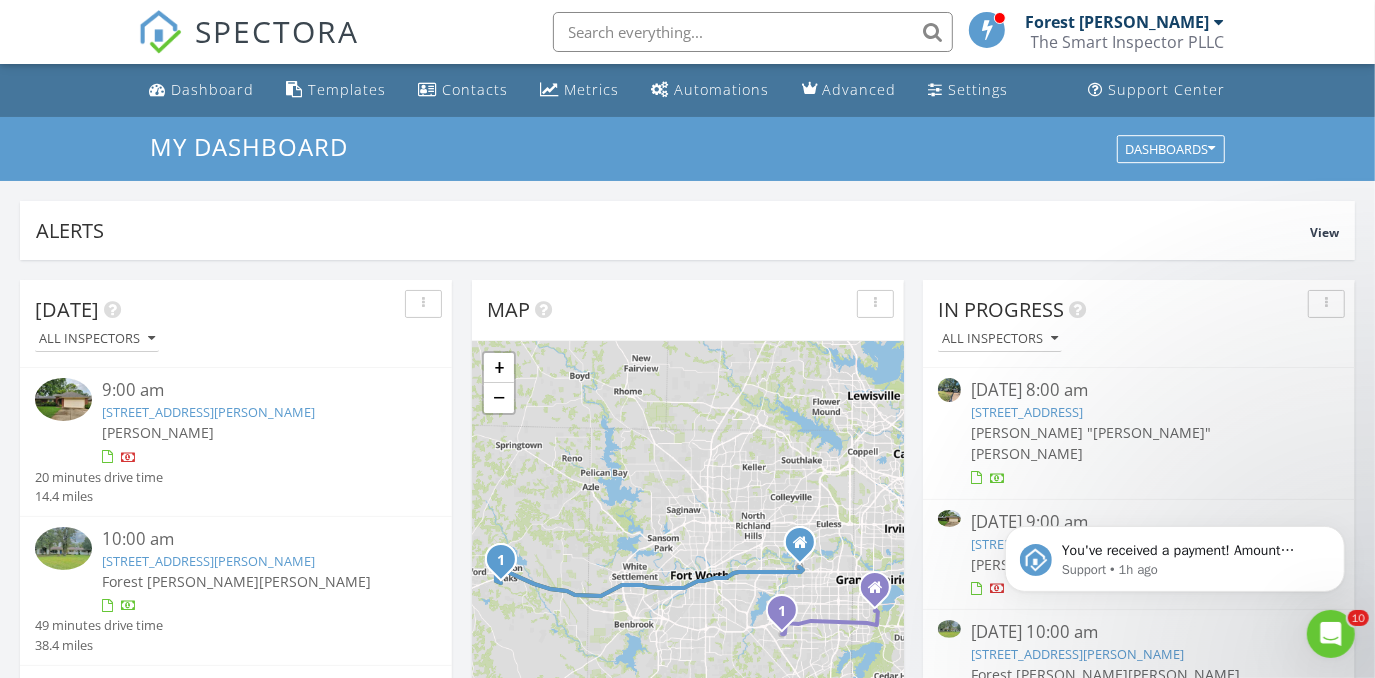 click on "4109 E Bankhead Dr, Weatherford, TX 76087" at bounding box center [208, 561] 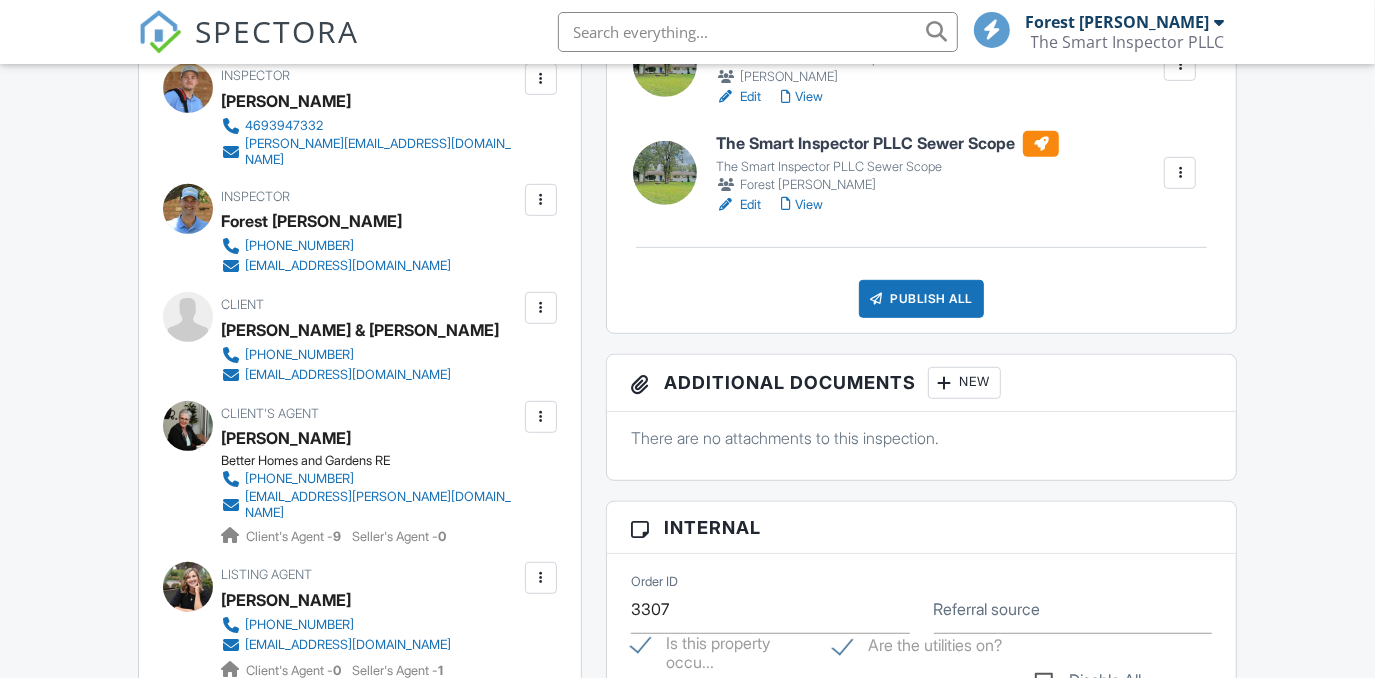 scroll, scrollTop: 636, scrollLeft: 0, axis: vertical 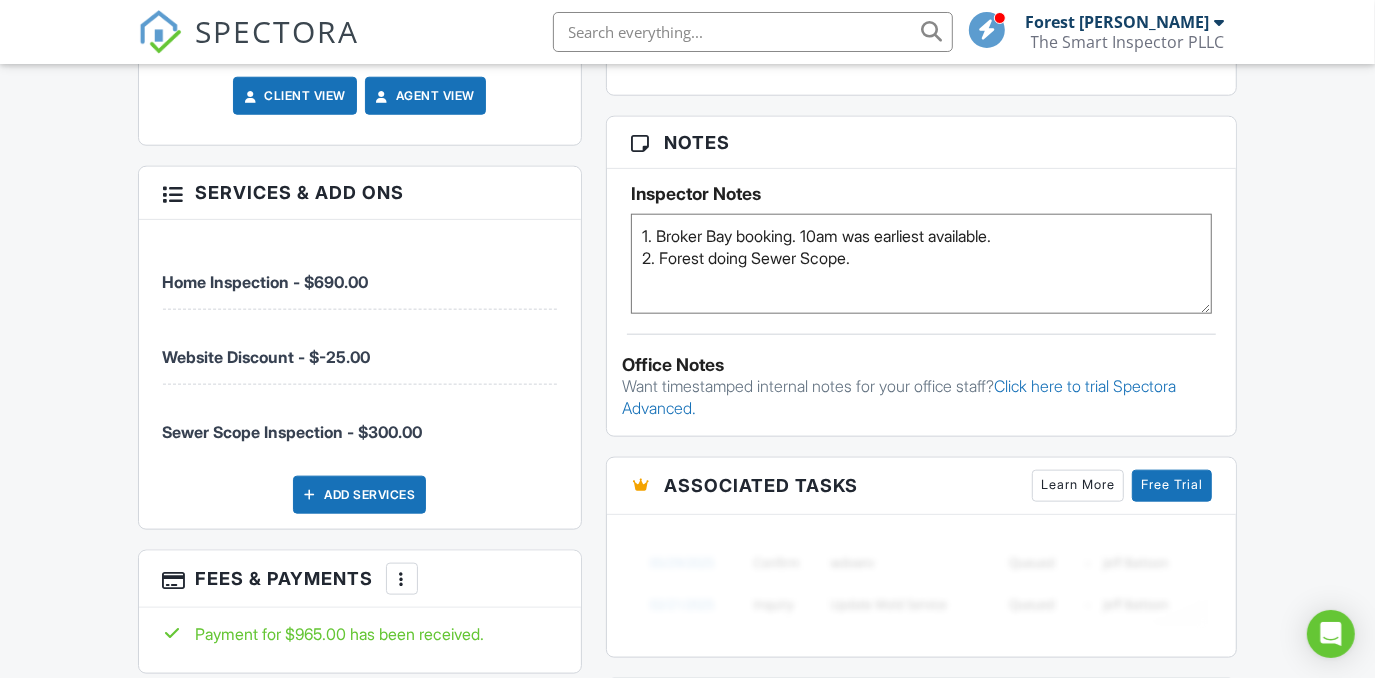 click at bounding box center (402, 579) 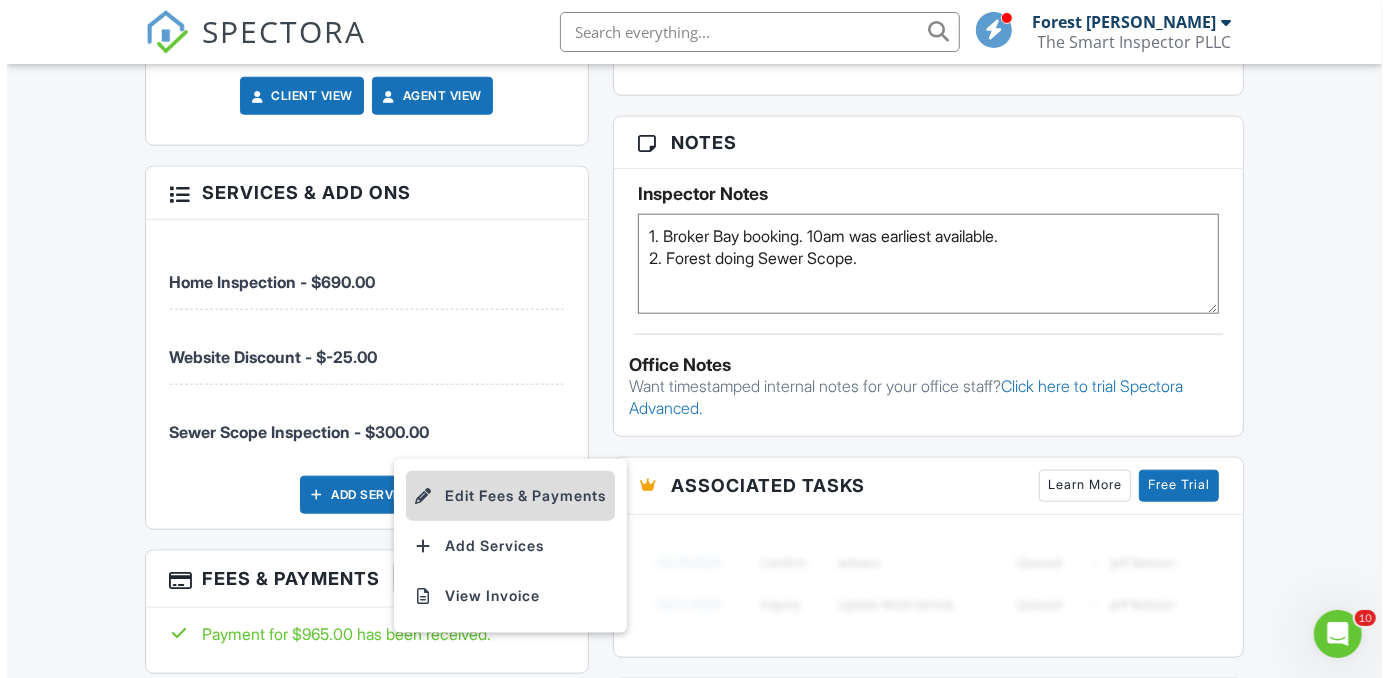 scroll, scrollTop: 0, scrollLeft: 0, axis: both 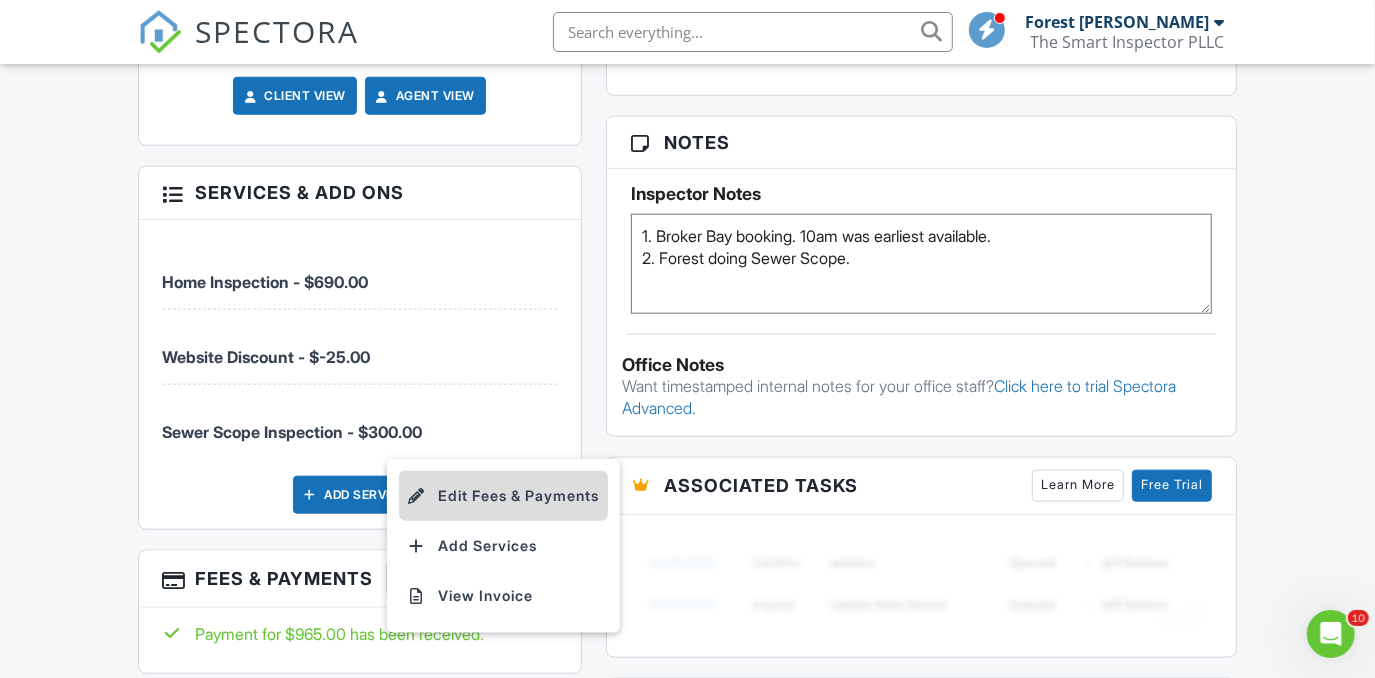 click on "Edit Fees & Payments" at bounding box center [503, 496] 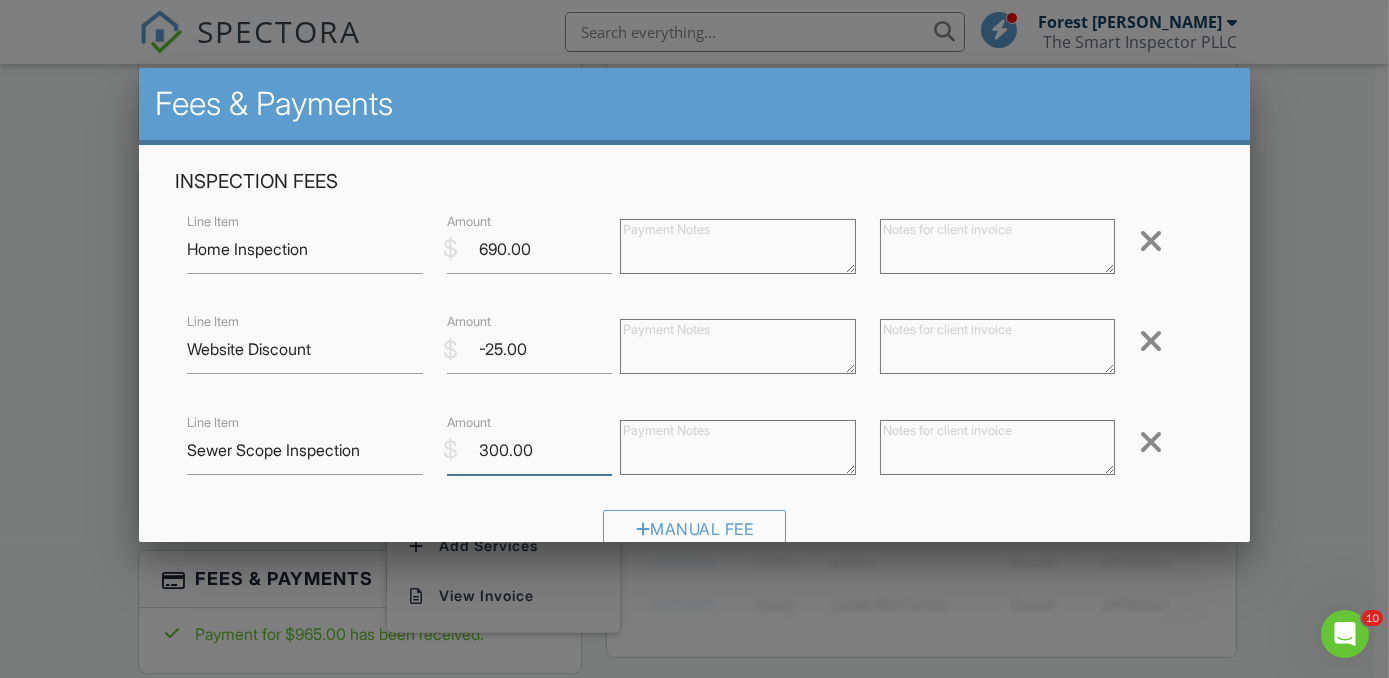 click on "300.00" at bounding box center (529, 450) 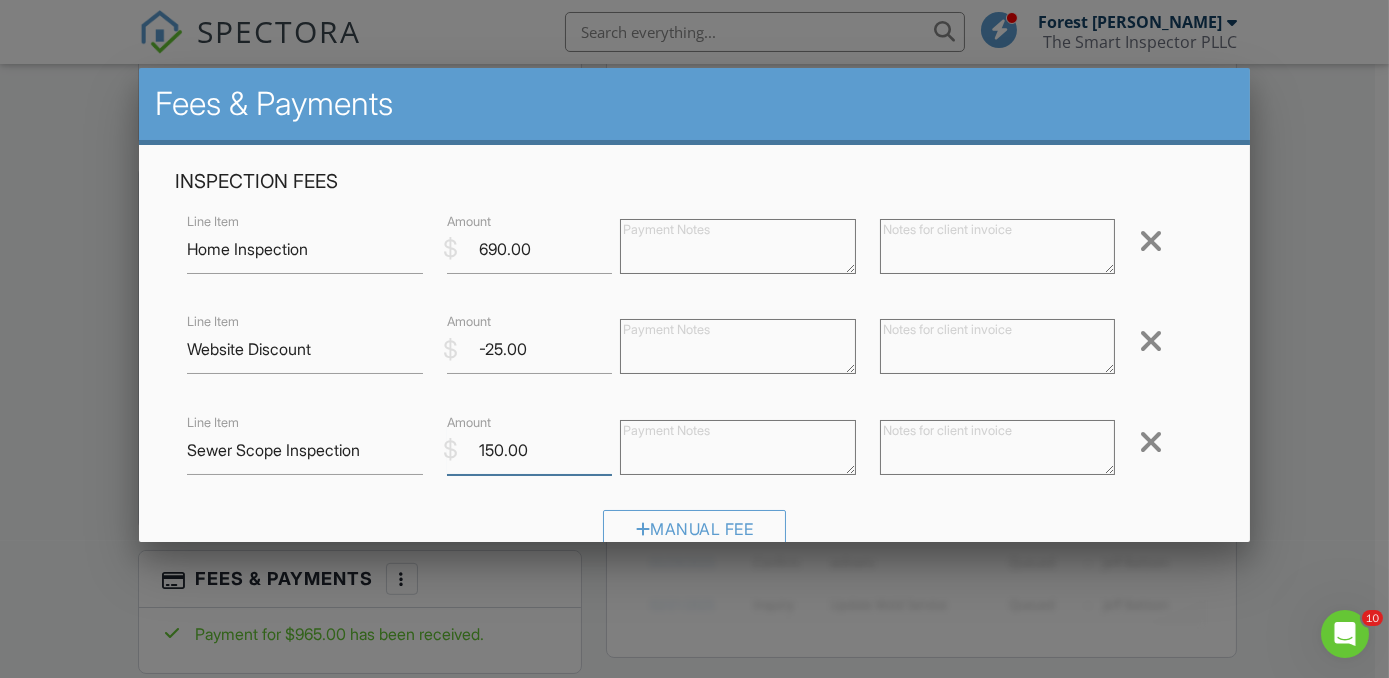 type on "150.00" 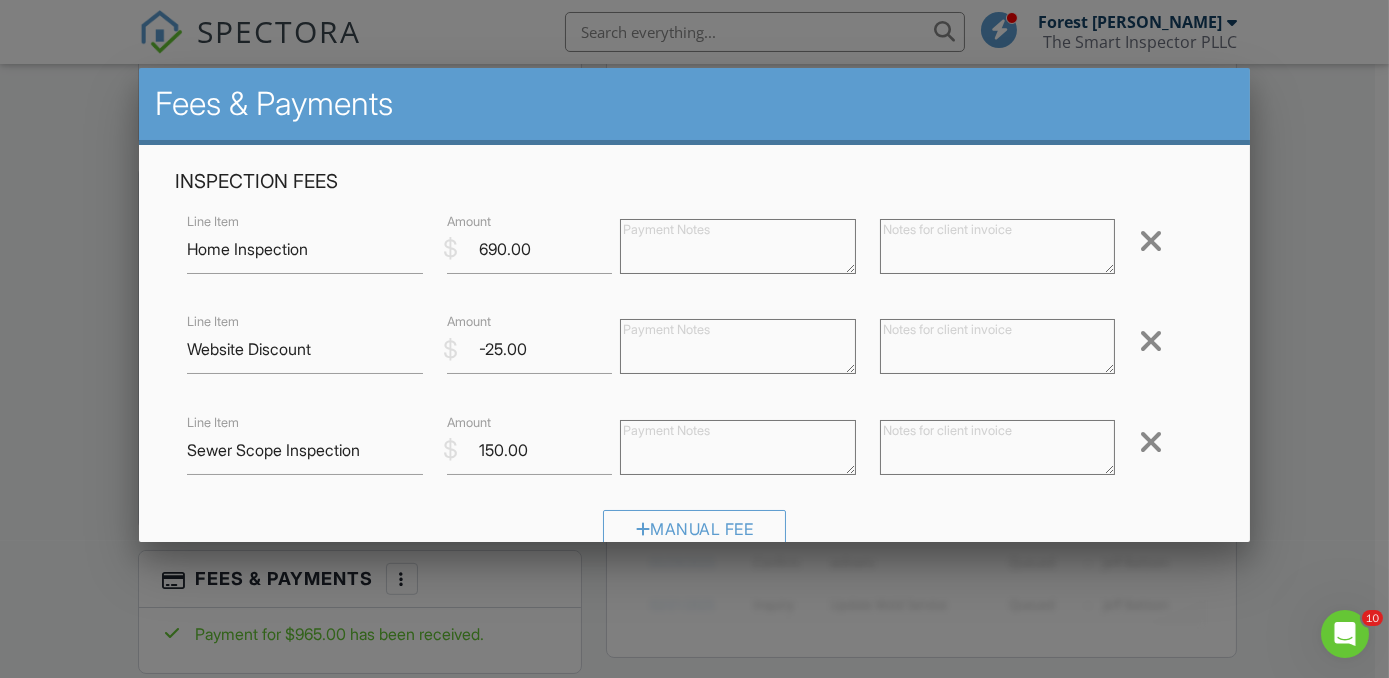 click at bounding box center [998, 447] 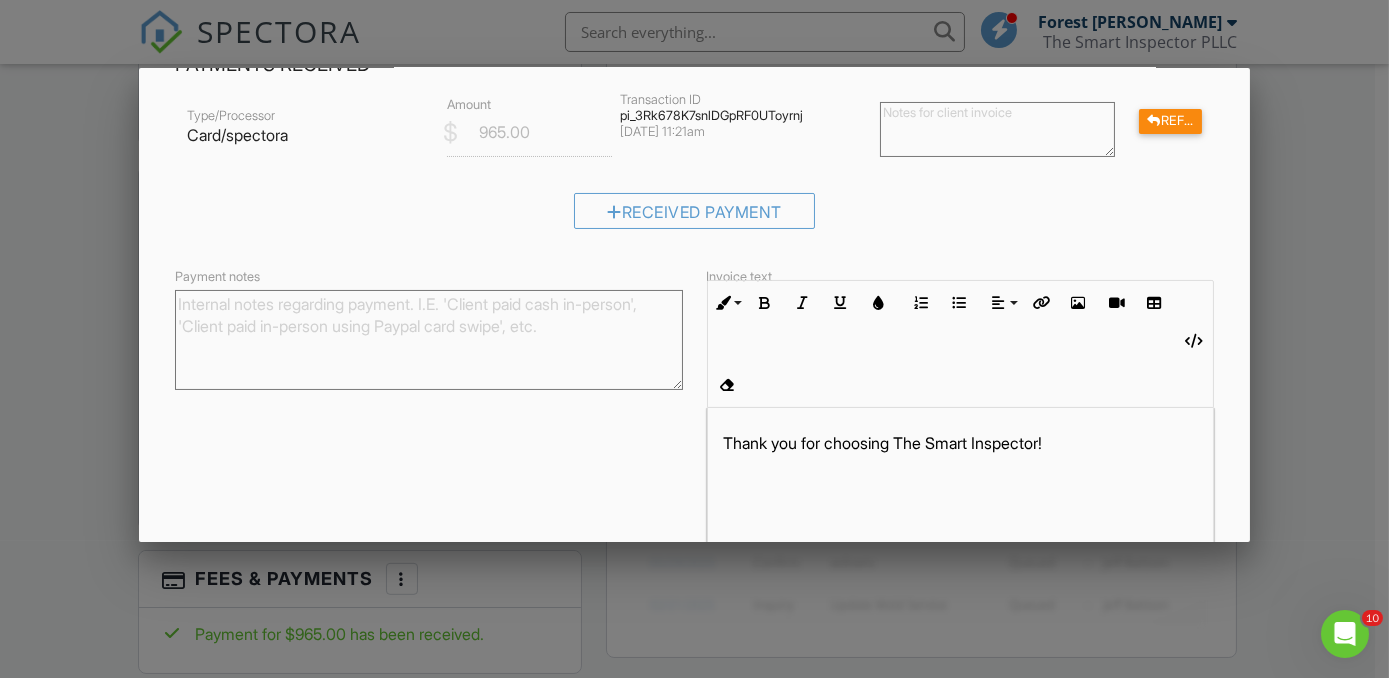 scroll, scrollTop: 581, scrollLeft: 0, axis: vertical 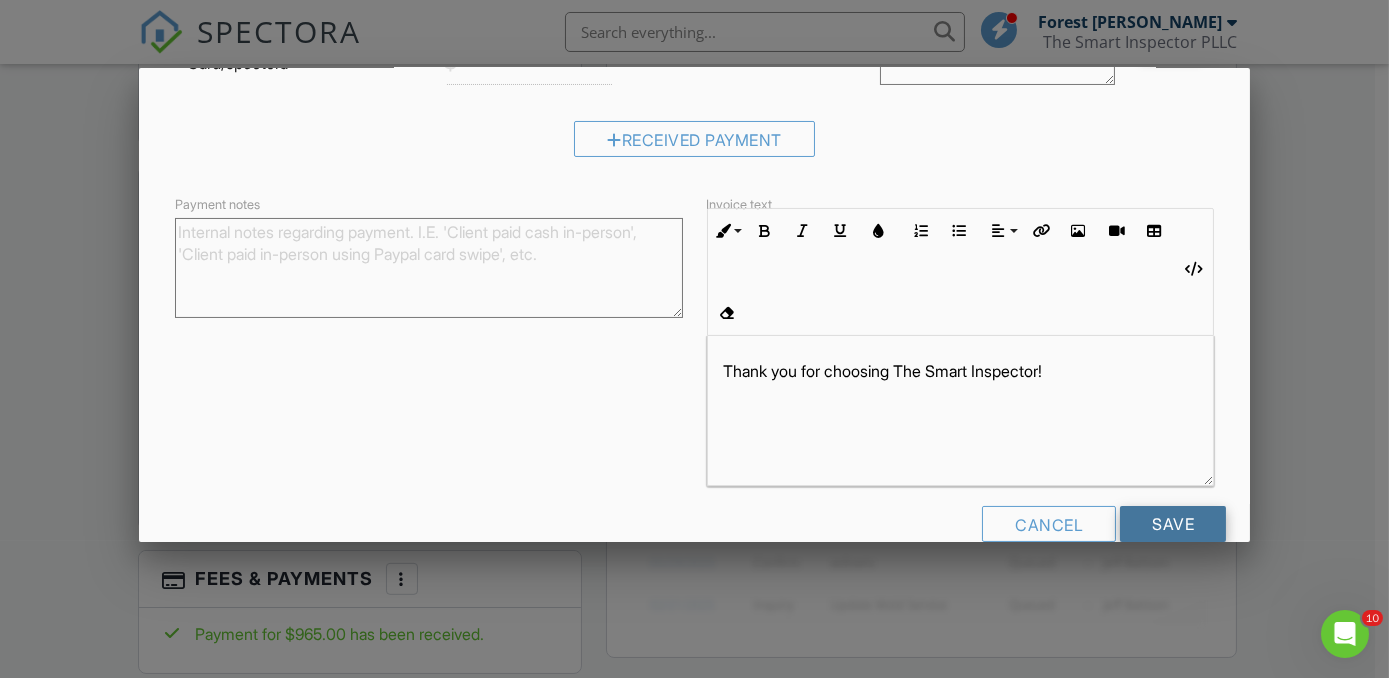 type on "$150 discount due to inability to scope under the house due to blockages." 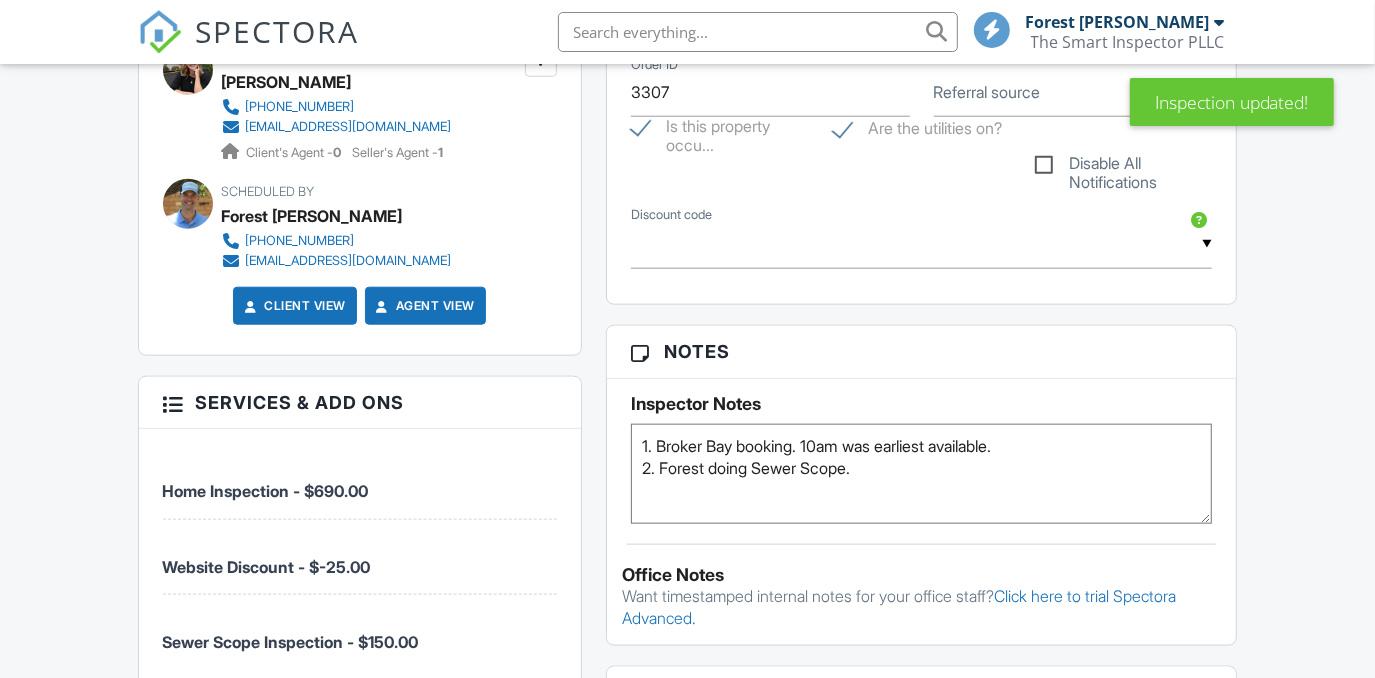 scroll, scrollTop: 1636, scrollLeft: 0, axis: vertical 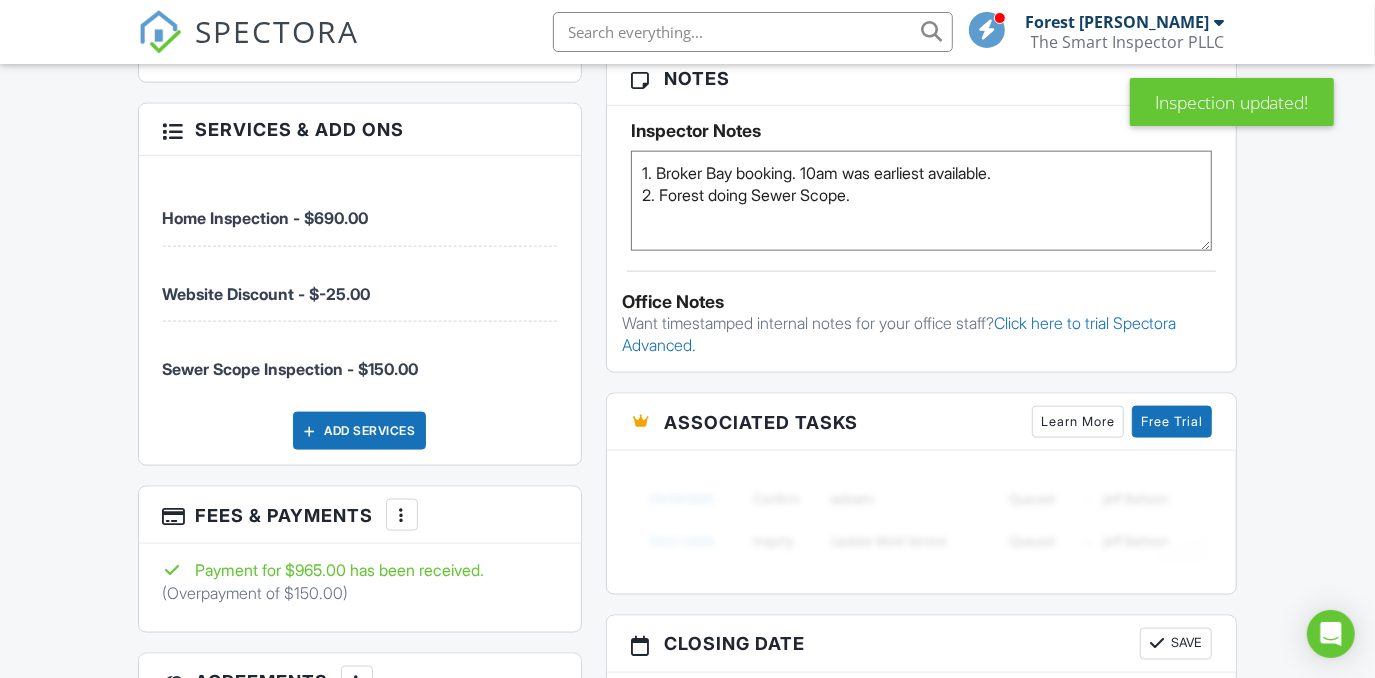 click at bounding box center [402, 515] 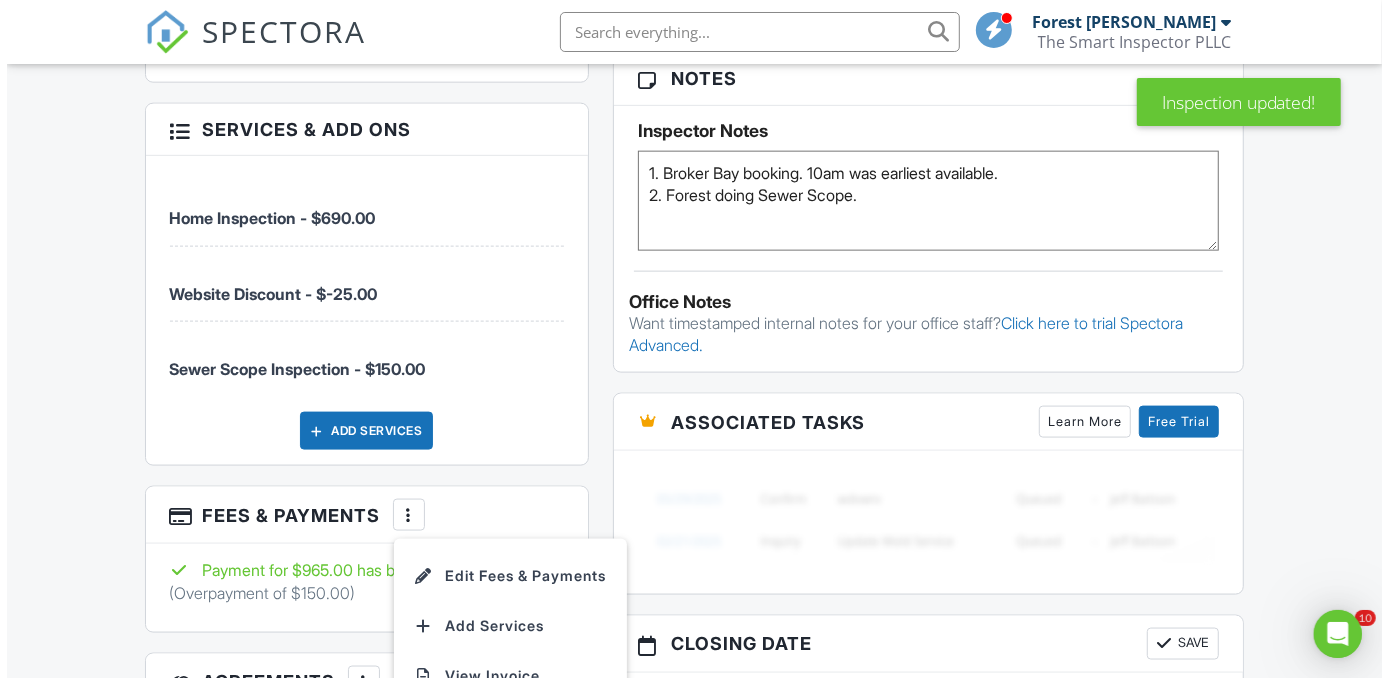 scroll, scrollTop: 0, scrollLeft: 0, axis: both 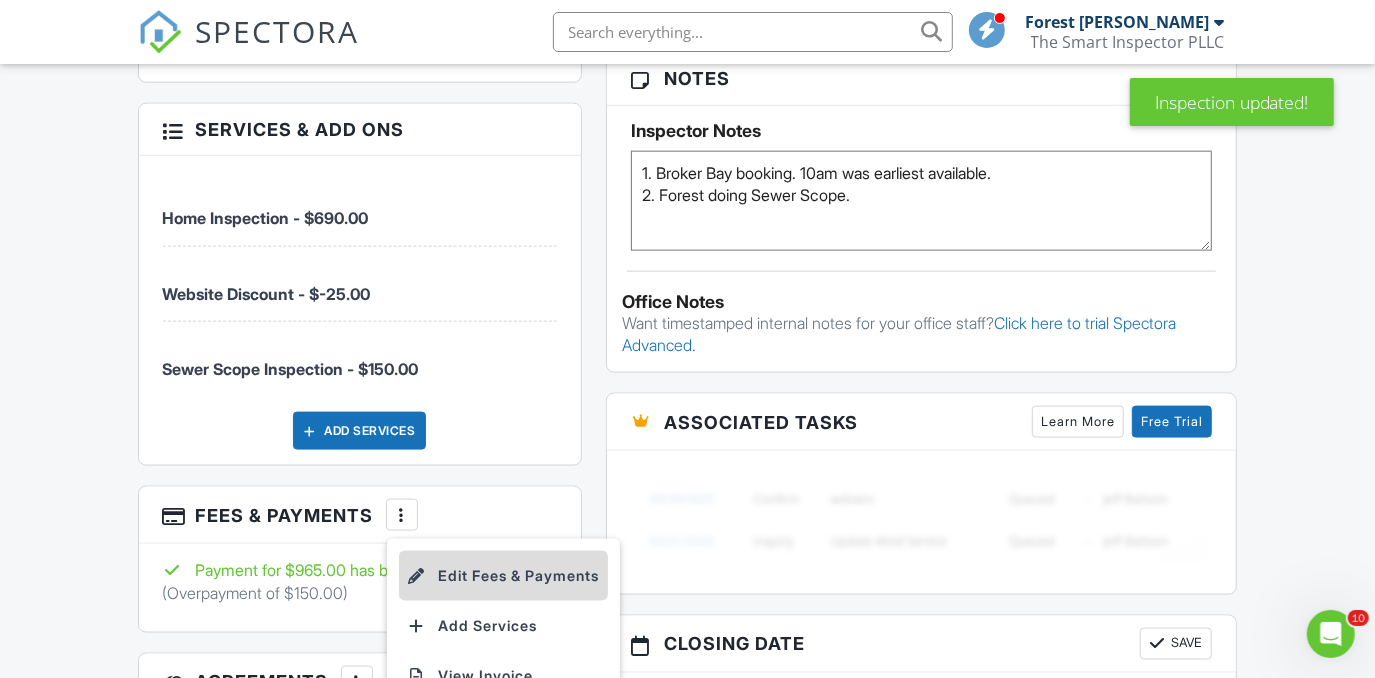 click on "Edit Fees & Payments" at bounding box center [503, 576] 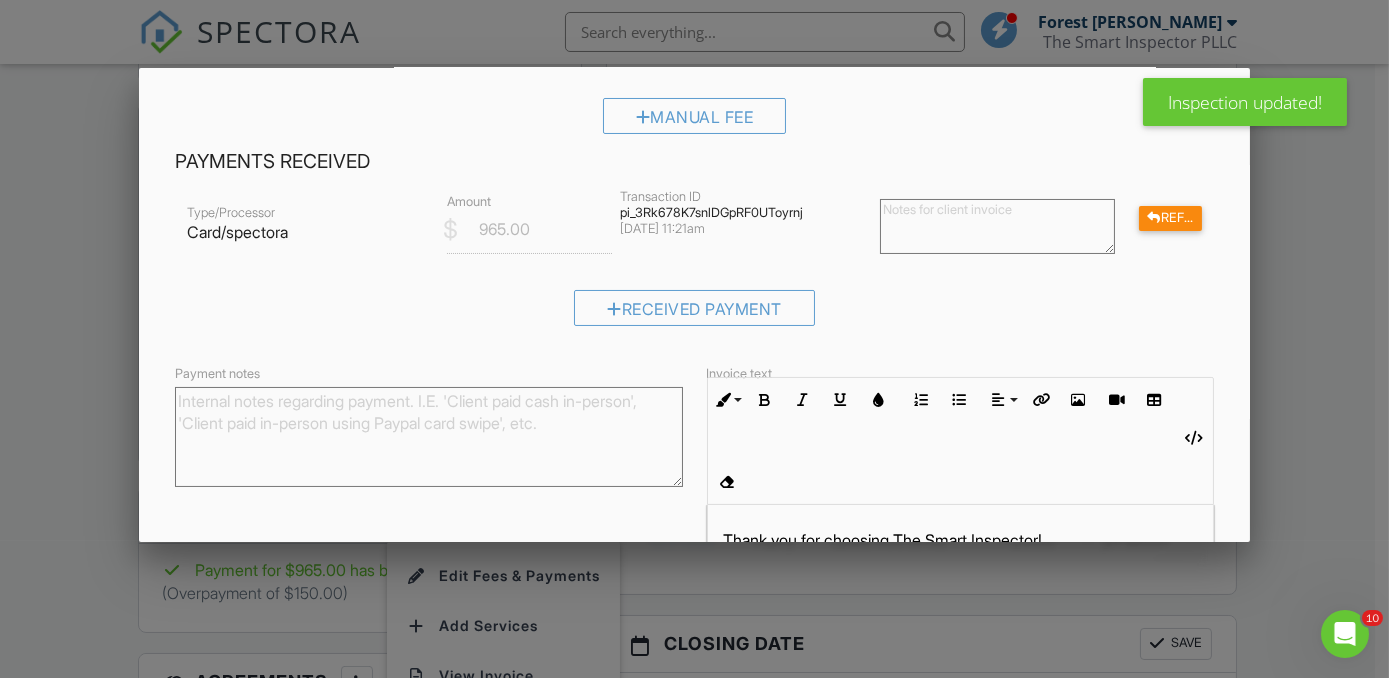 scroll, scrollTop: 272, scrollLeft: 0, axis: vertical 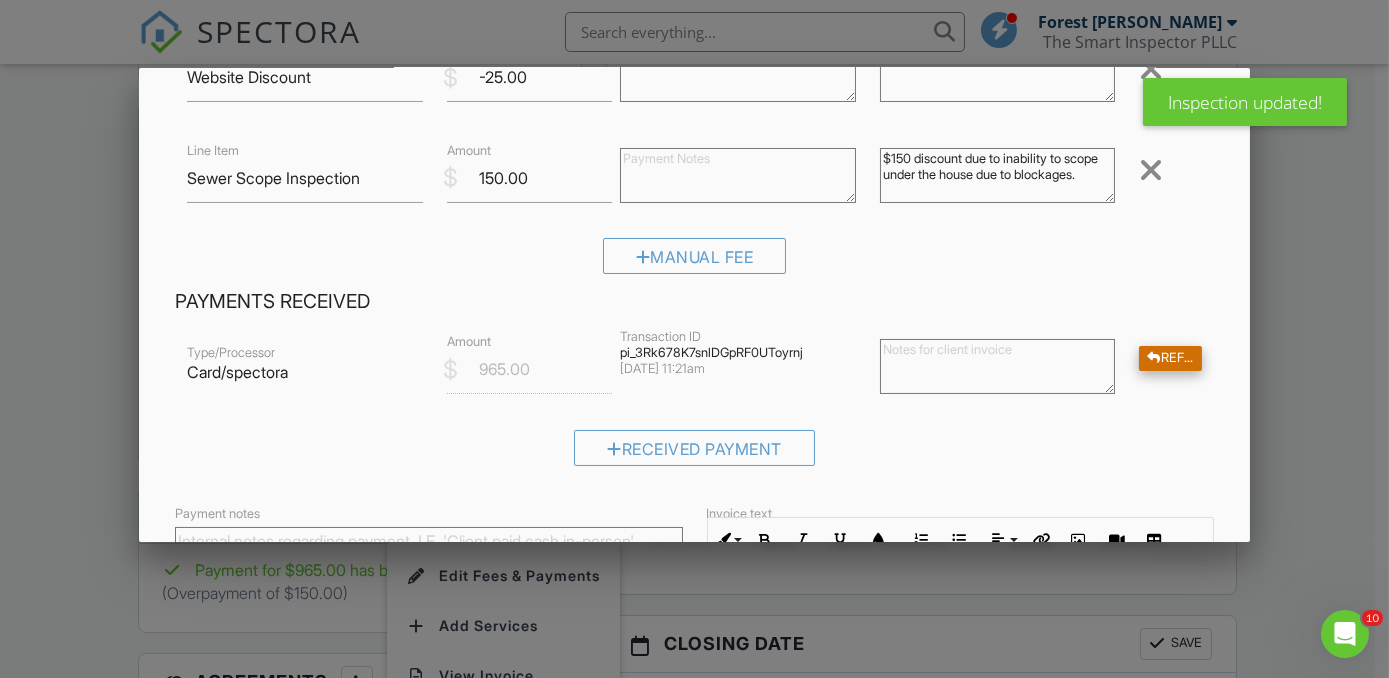click on "Refund" at bounding box center [1170, 358] 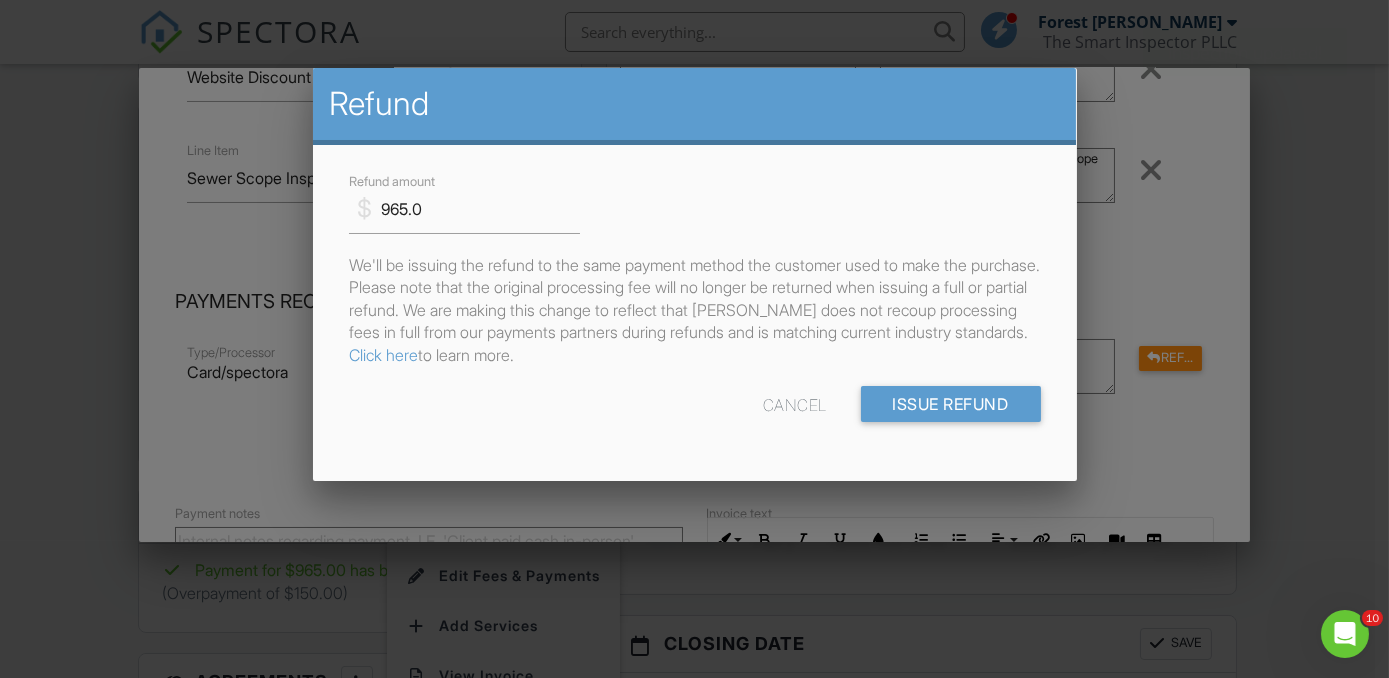 scroll, scrollTop: 0, scrollLeft: 0, axis: both 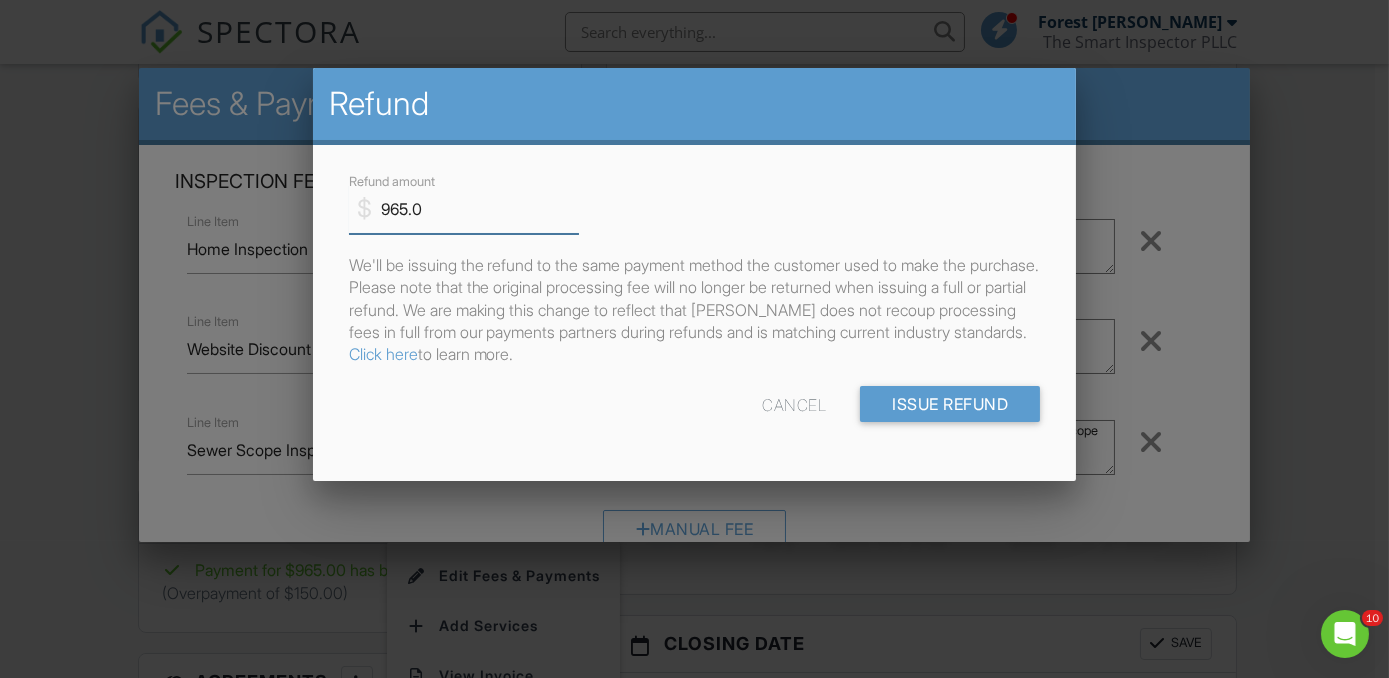click on "965.0" at bounding box center [464, 209] 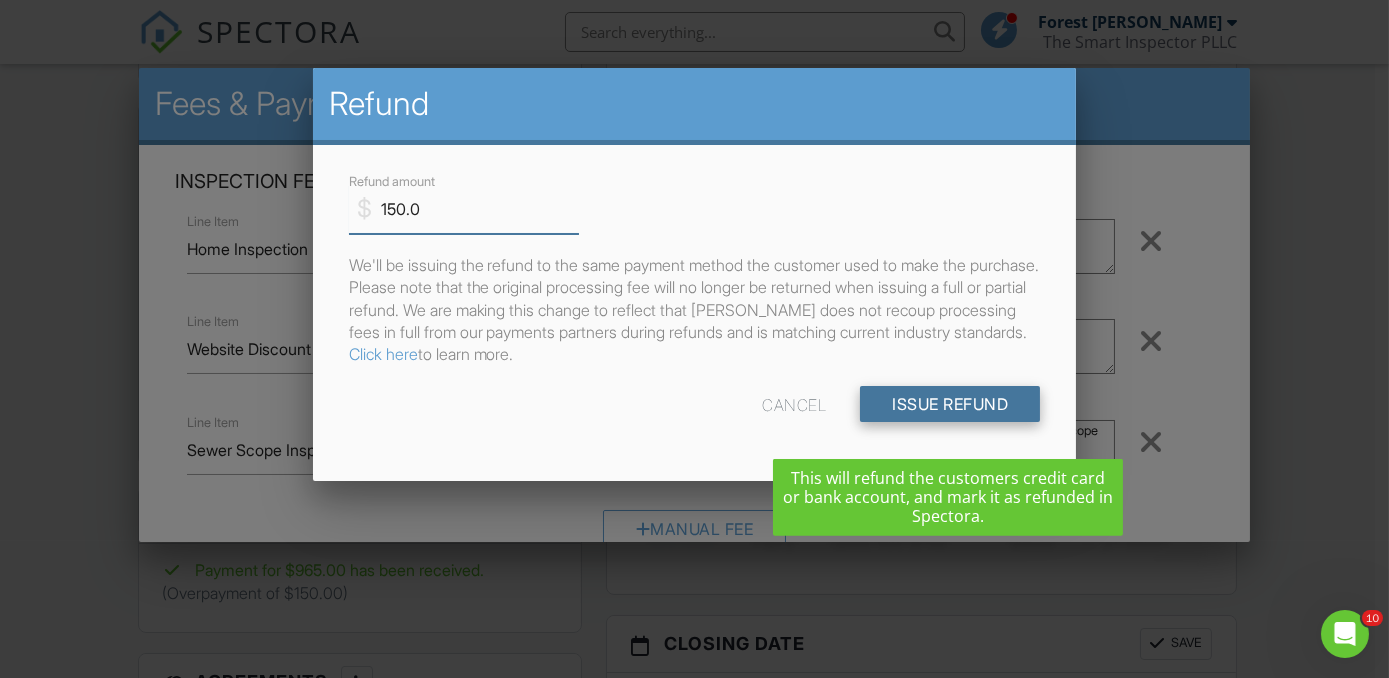 type on "150.0" 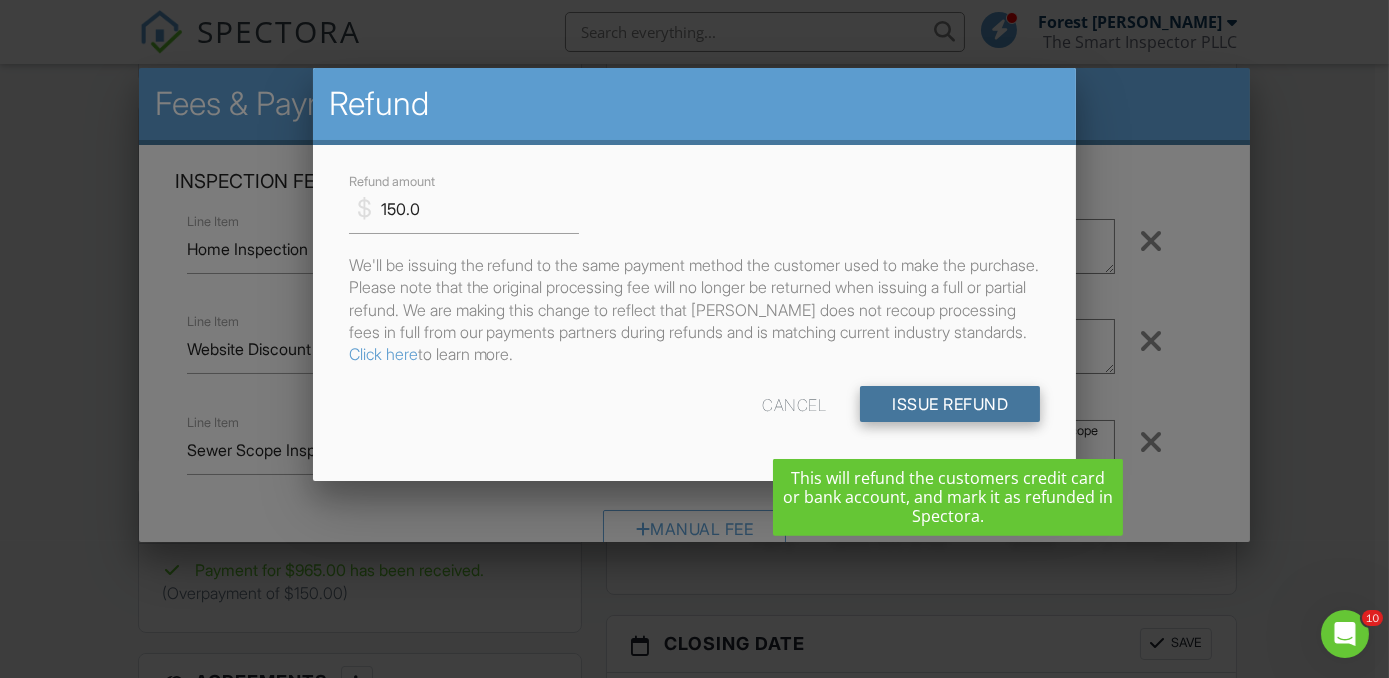 click on "Issue Refund" at bounding box center [950, 404] 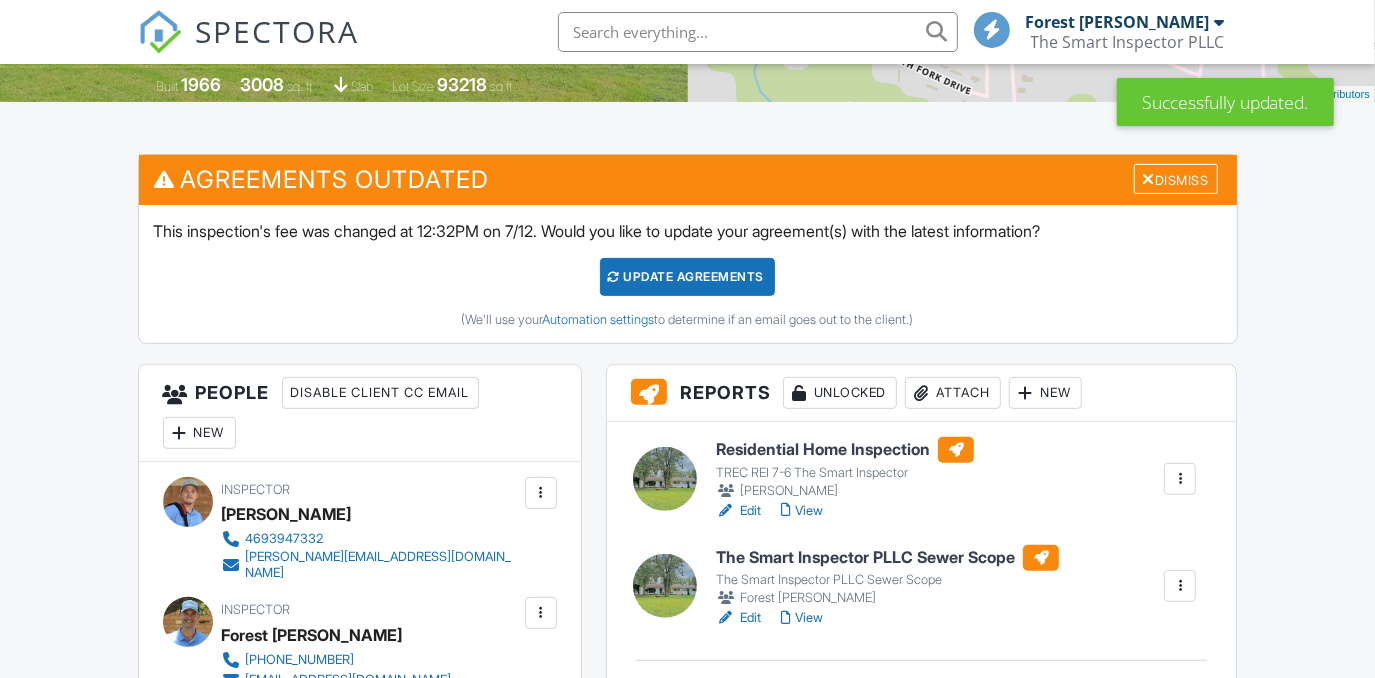 scroll, scrollTop: 2, scrollLeft: 0, axis: vertical 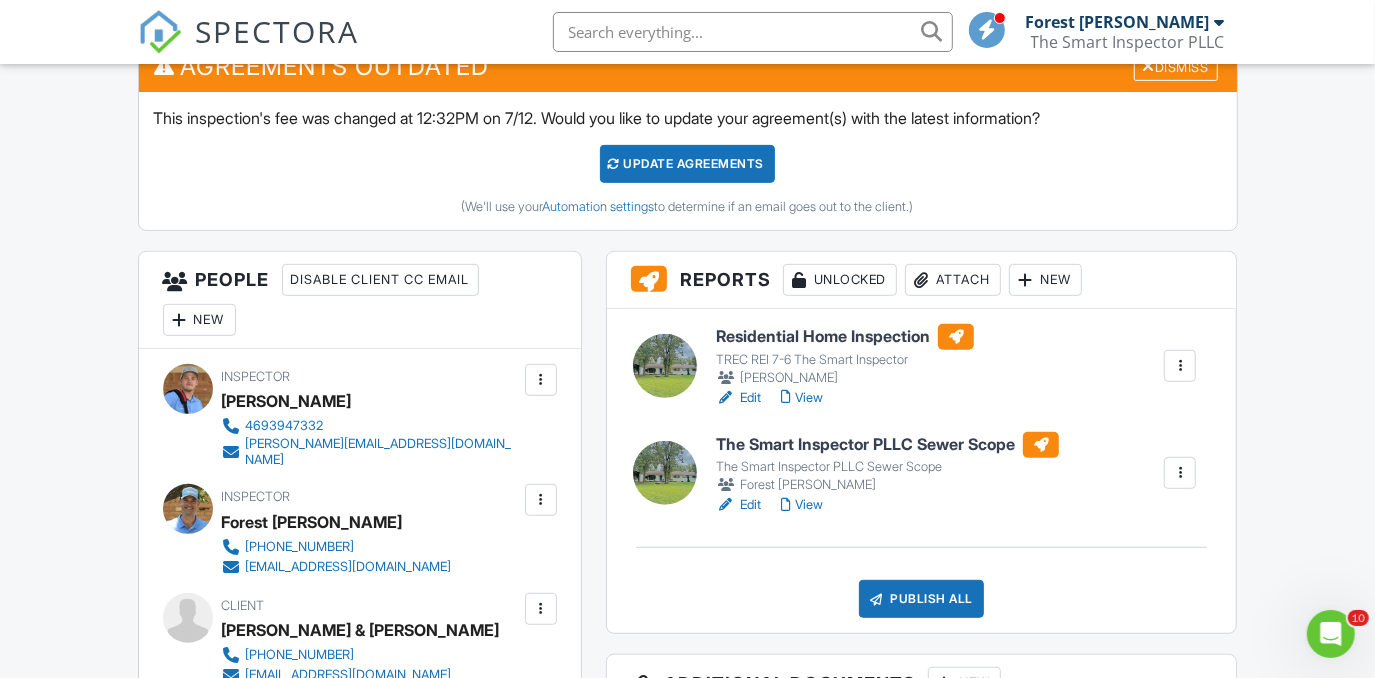 click on "Edit" at bounding box center (738, 505) 